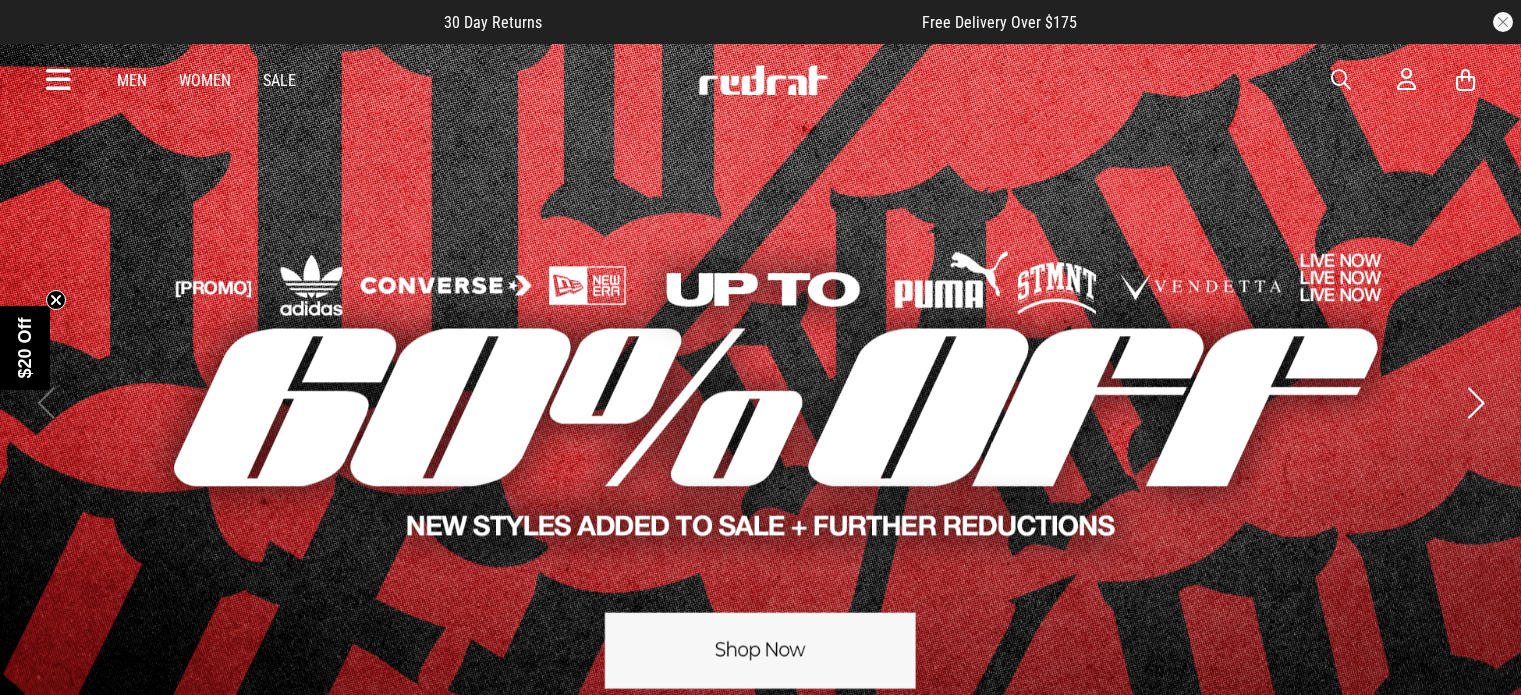 scroll, scrollTop: 0, scrollLeft: 0, axis: both 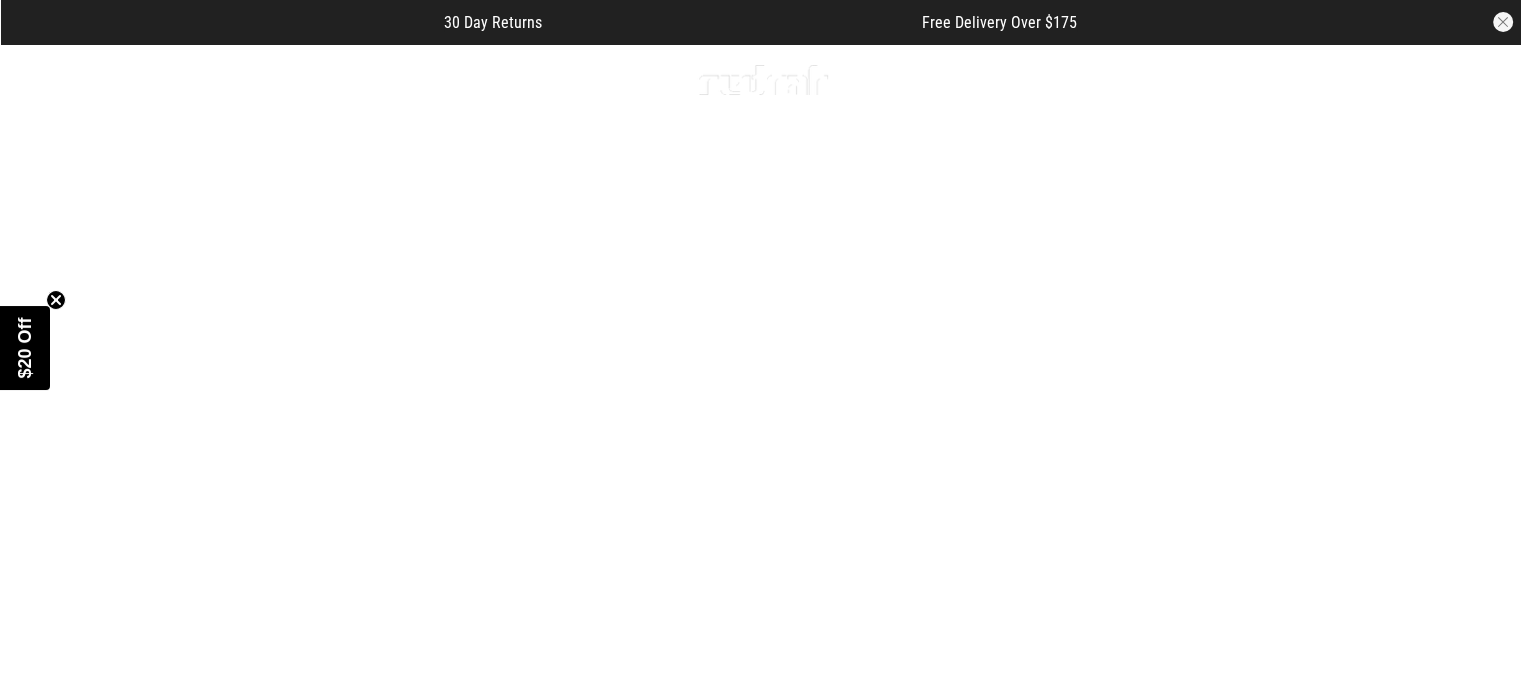 click on "Women" at bounding box center [205, 80] 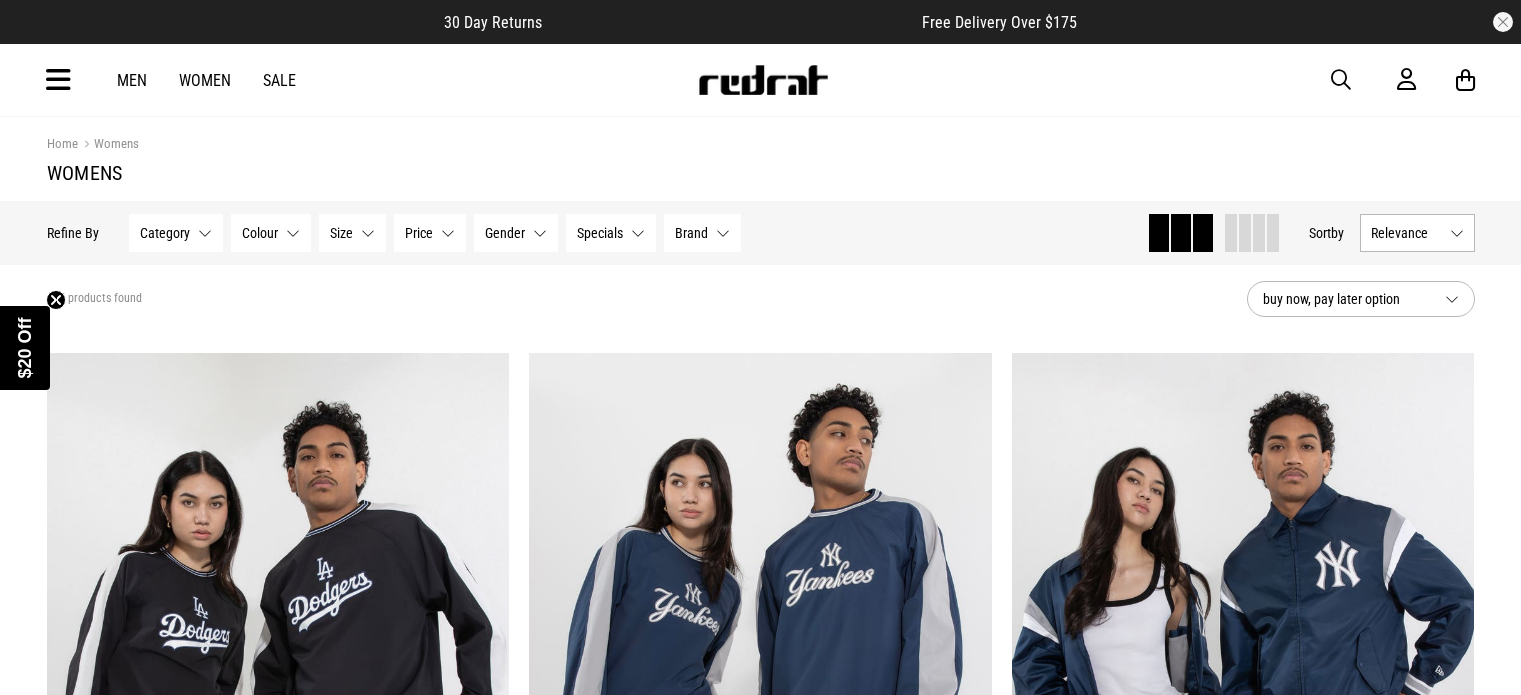 scroll, scrollTop: 0, scrollLeft: 0, axis: both 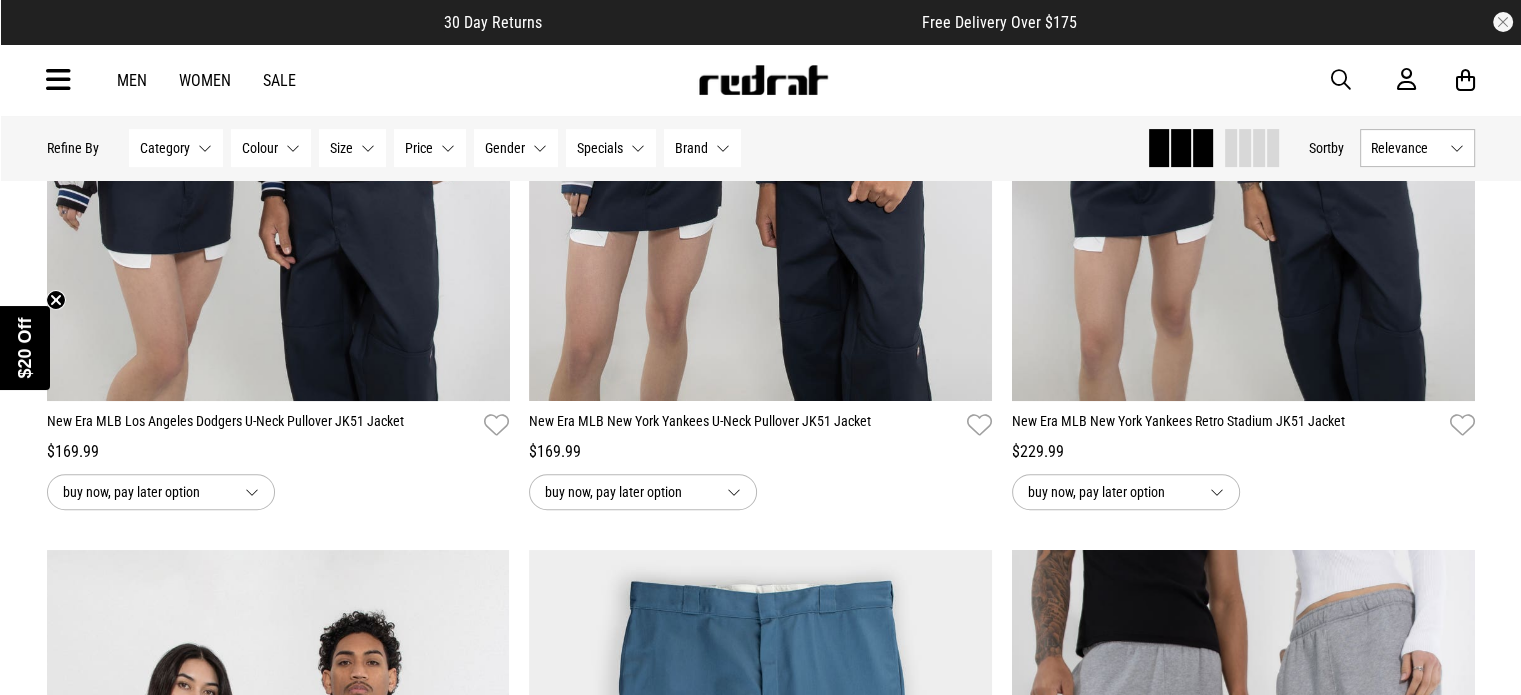 click on "Women" at bounding box center [205, 80] 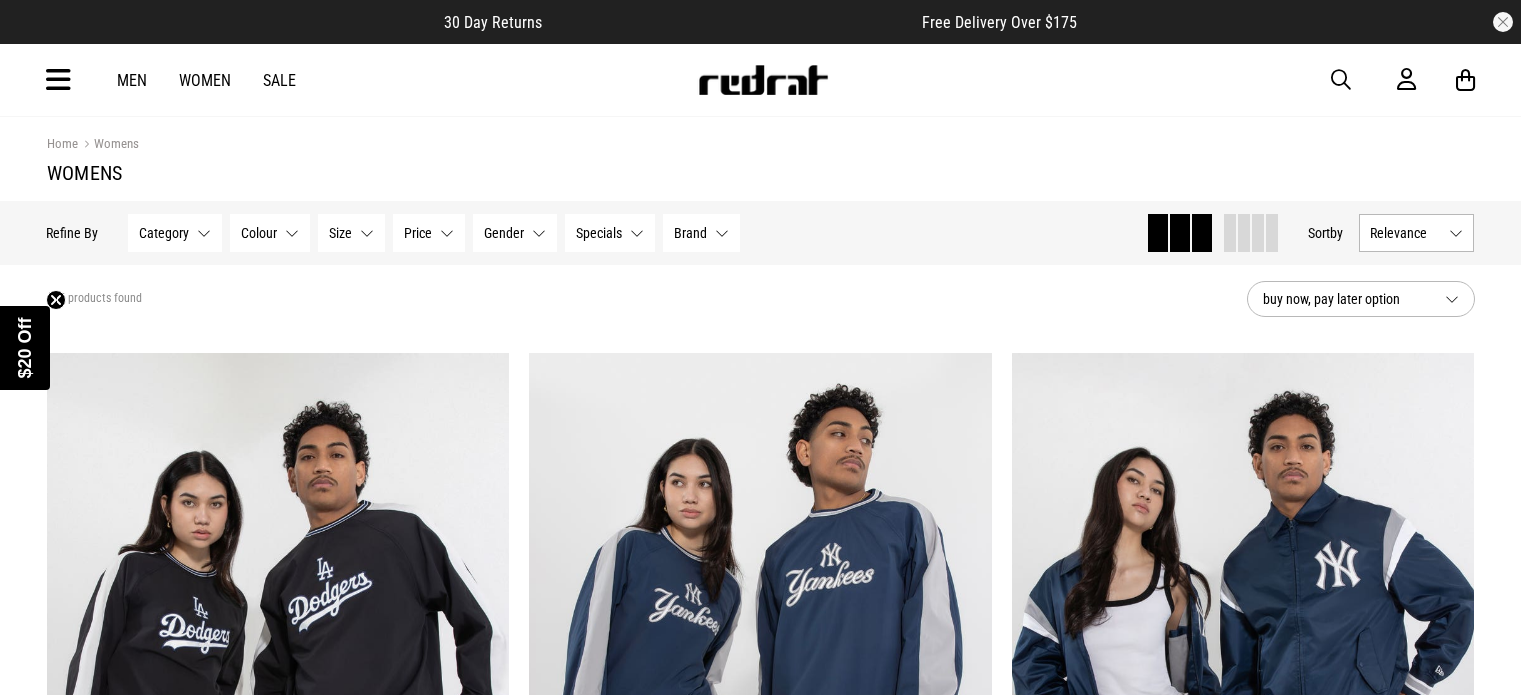 scroll, scrollTop: 0, scrollLeft: 0, axis: both 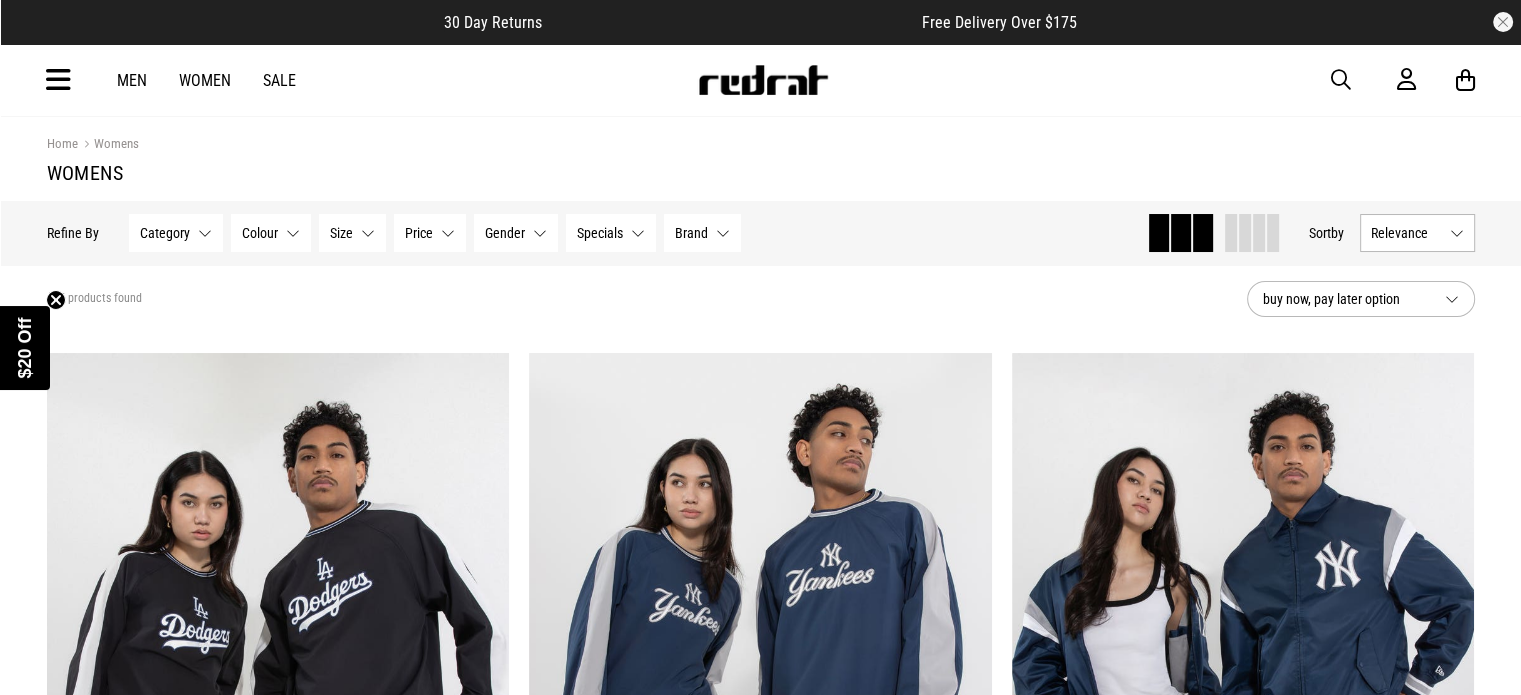 click at bounding box center (58, 80) 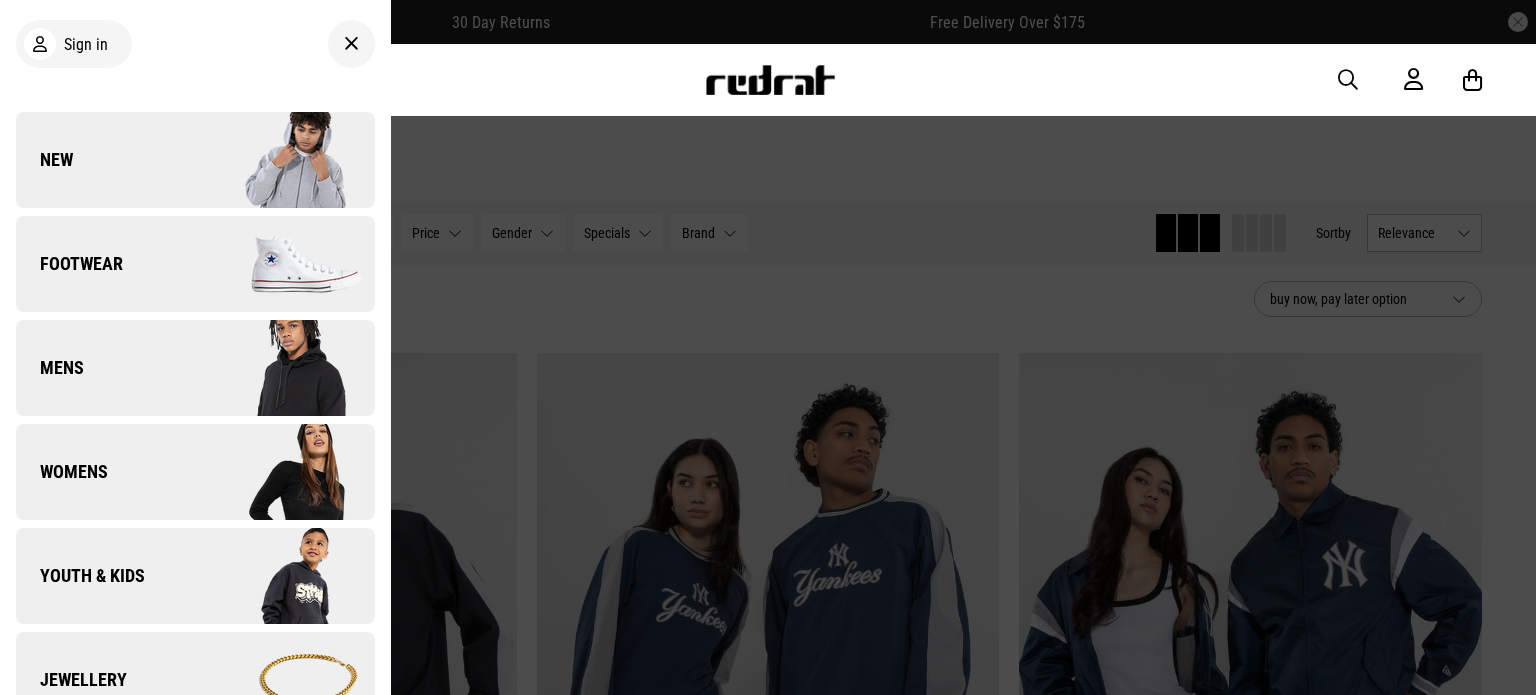 click on "Womens" at bounding box center (62, 472) 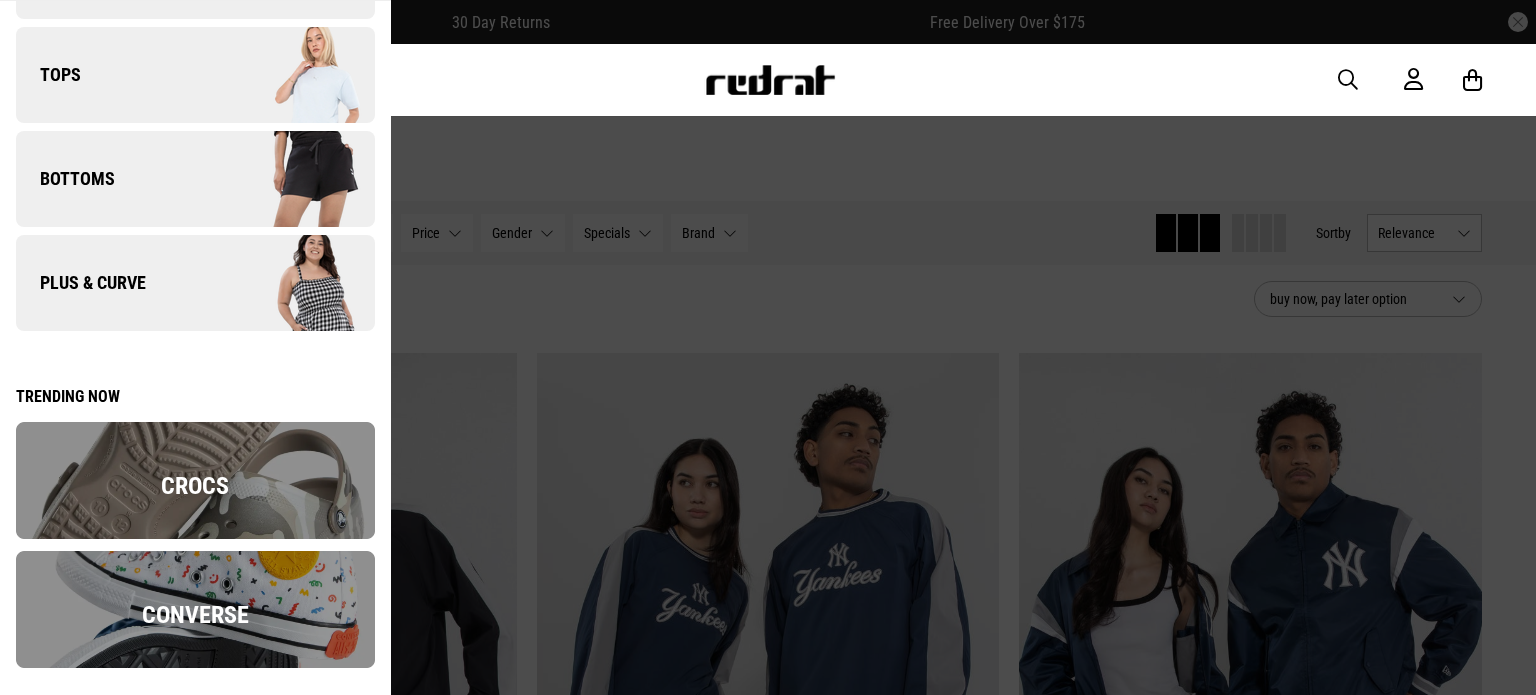 scroll, scrollTop: 223, scrollLeft: 0, axis: vertical 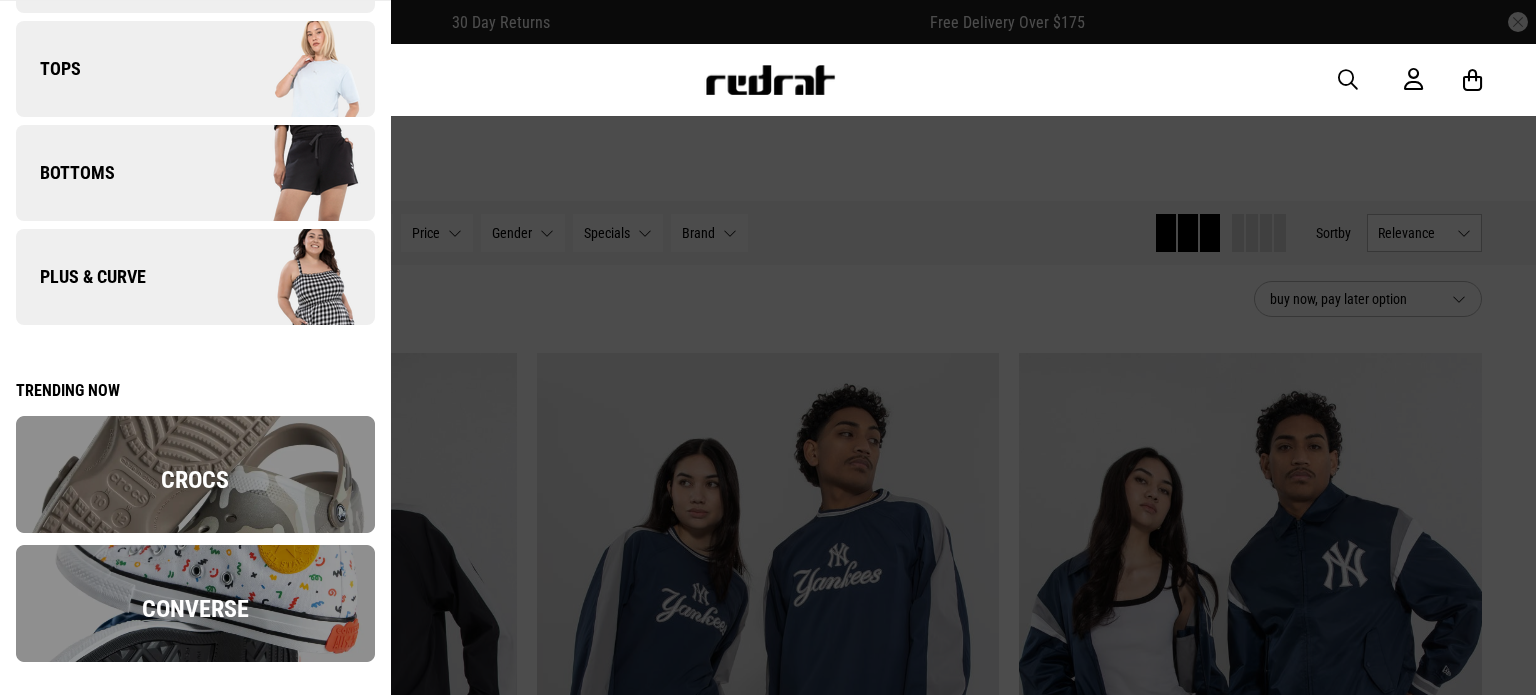 click on "Plus & Curve" at bounding box center [81, 277] 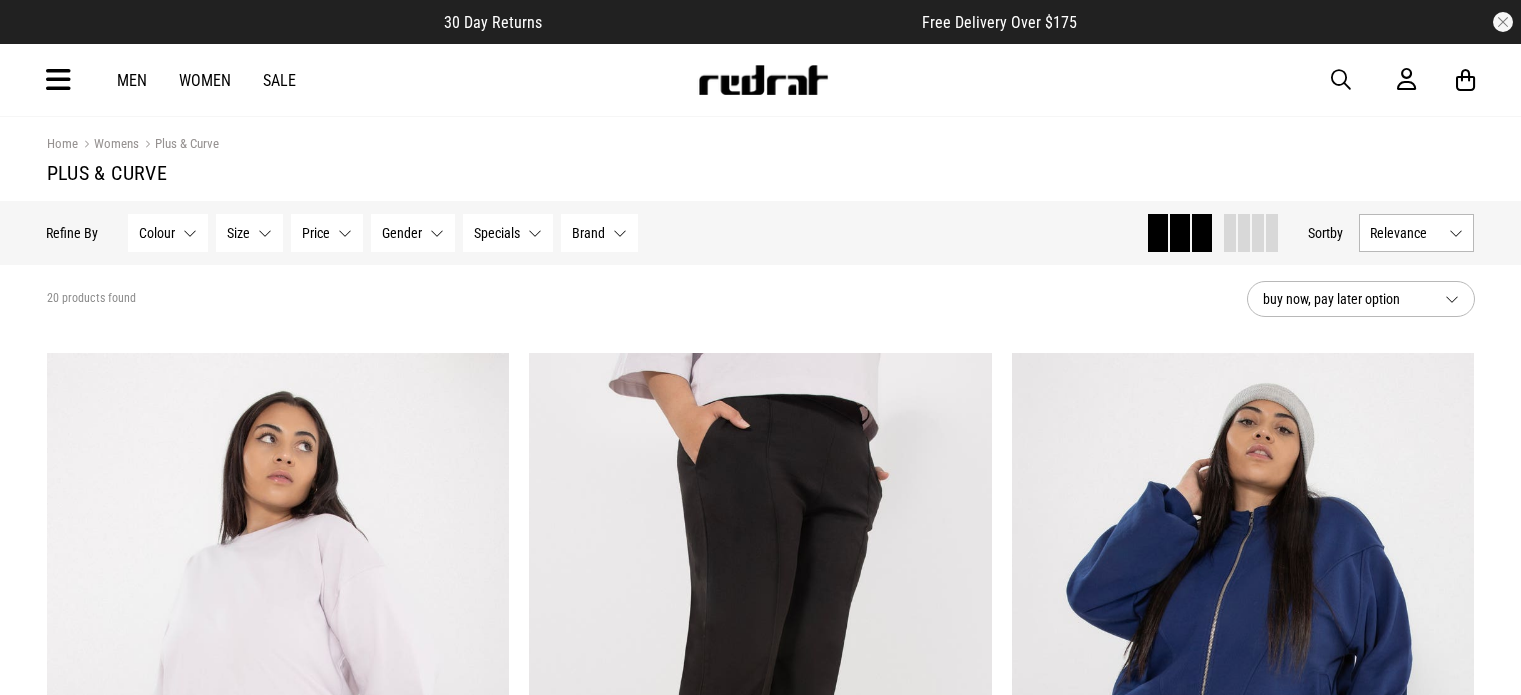 scroll, scrollTop: 0, scrollLeft: 0, axis: both 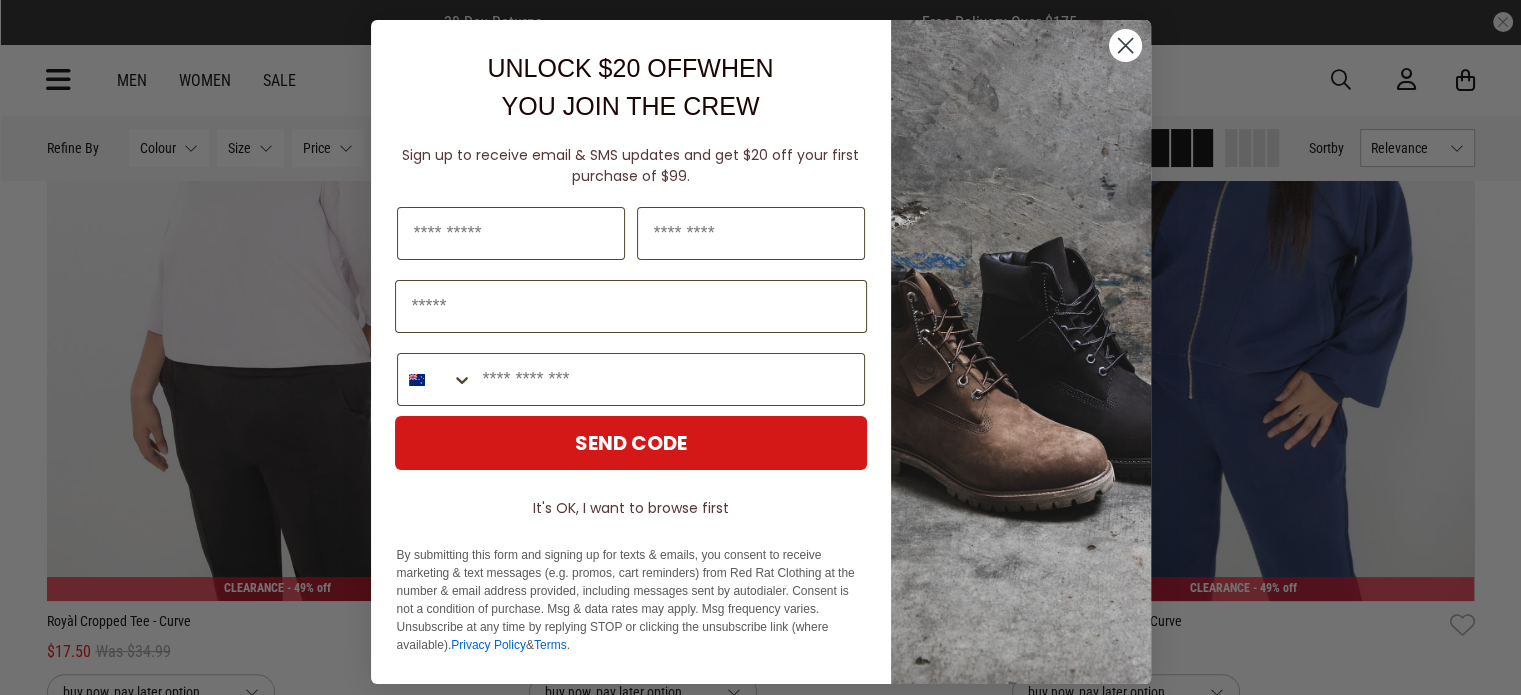 click 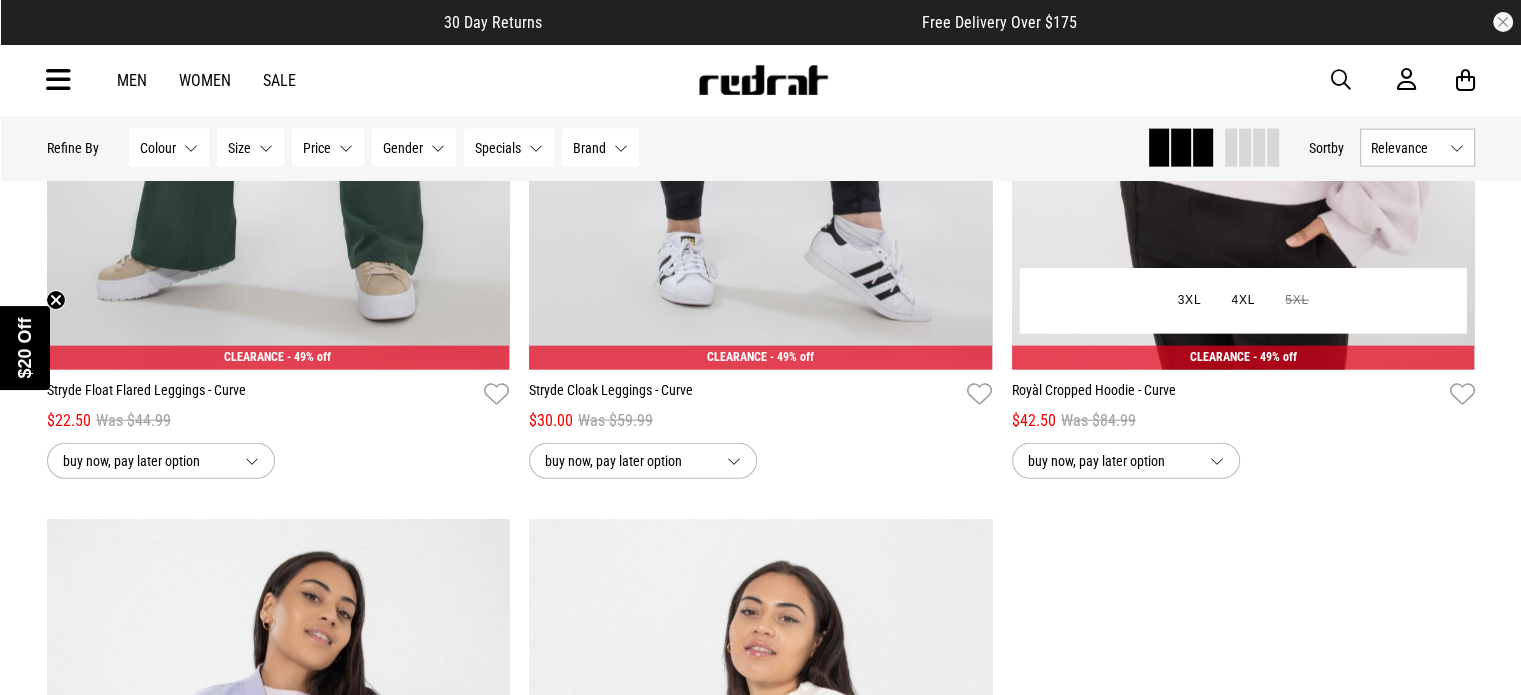 scroll, scrollTop: 4272, scrollLeft: 0, axis: vertical 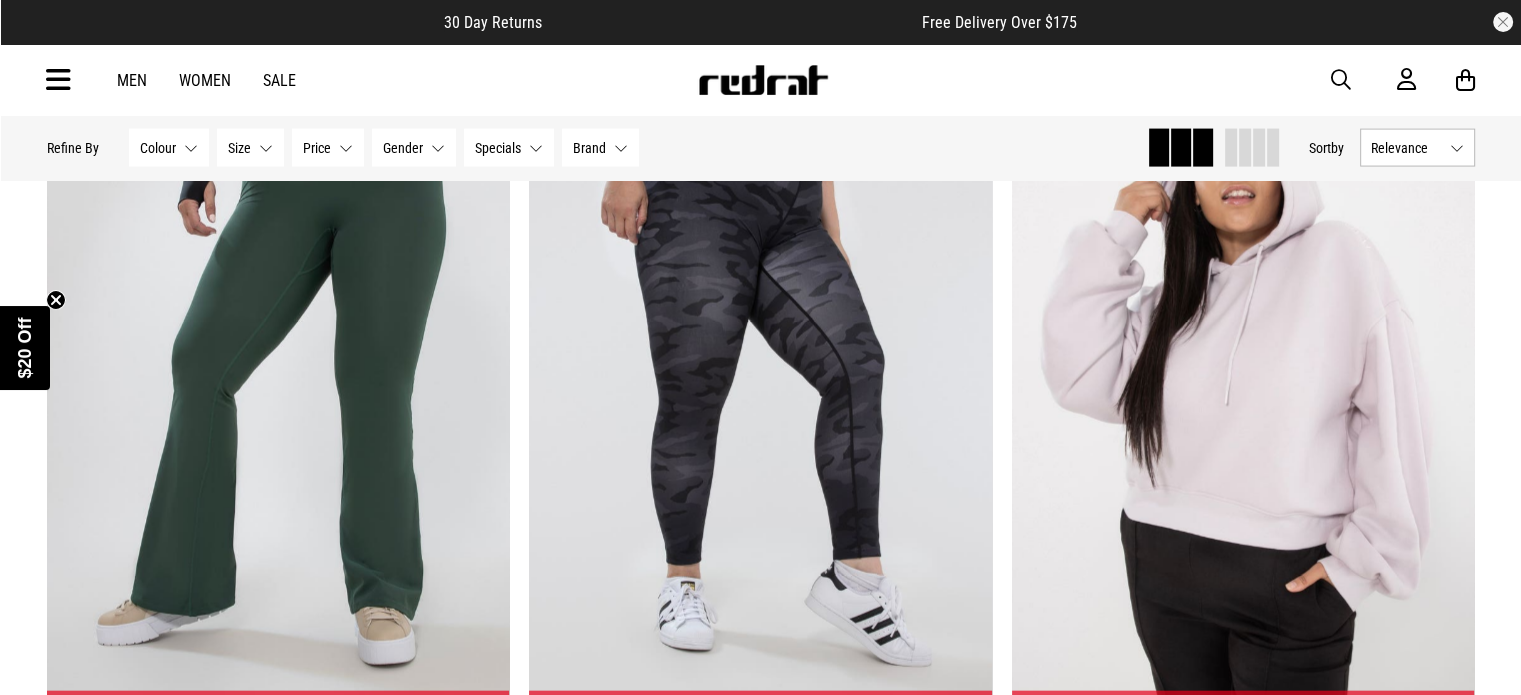 click on "Women" at bounding box center (205, 80) 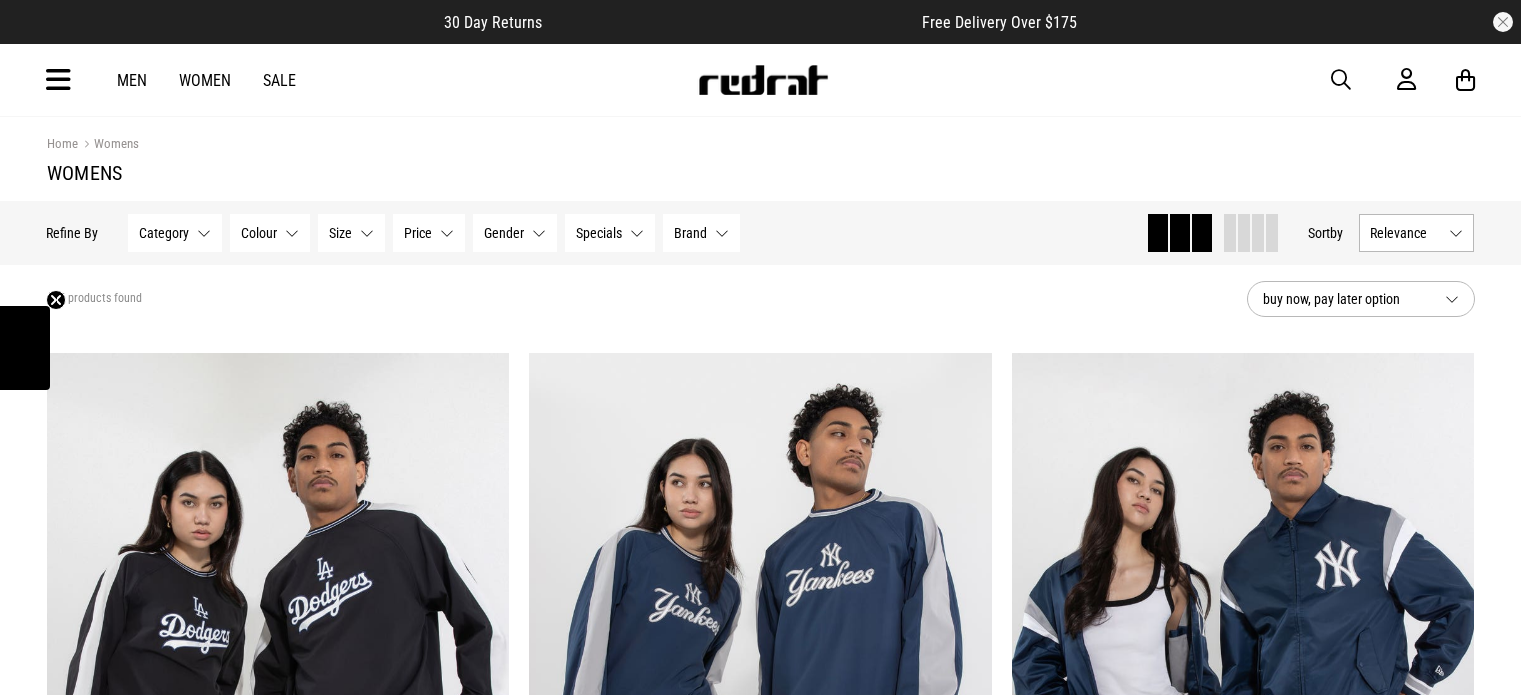 scroll, scrollTop: 0, scrollLeft: 0, axis: both 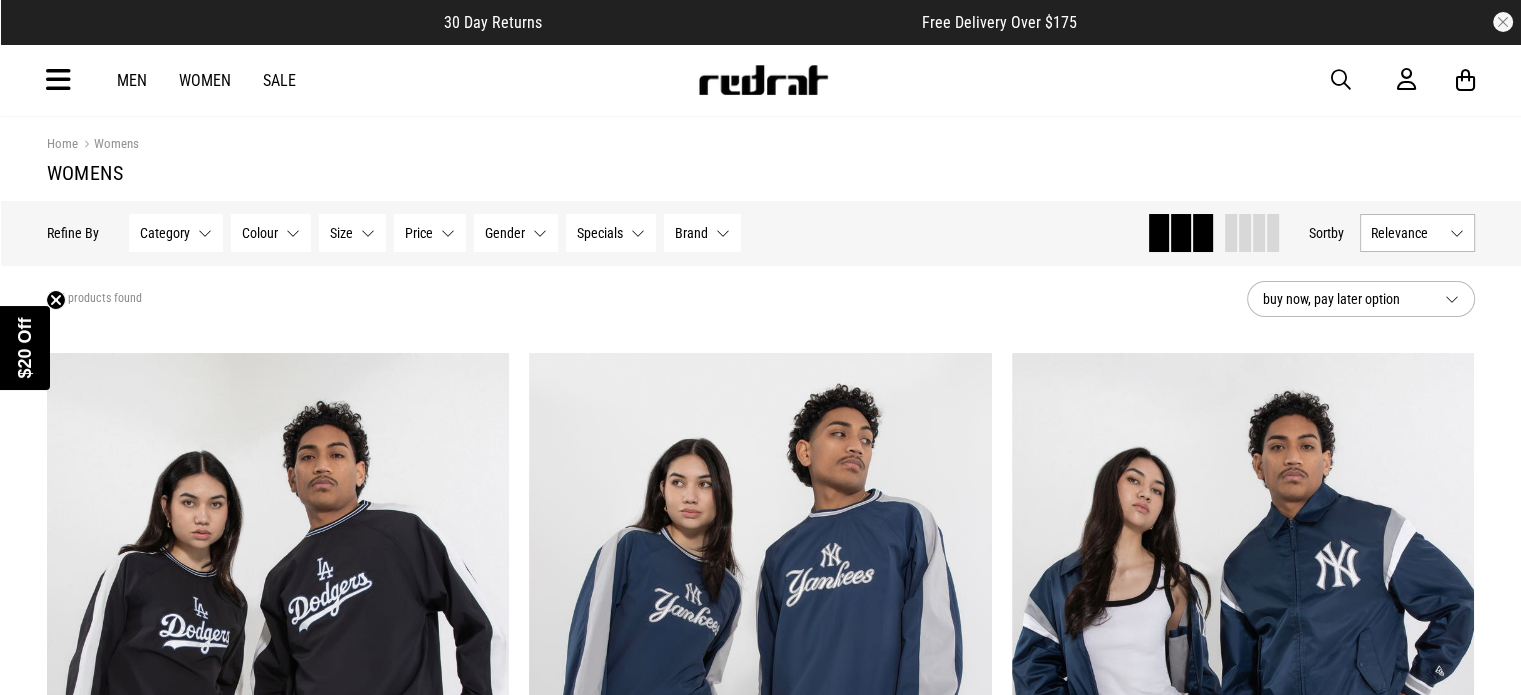 click on "Category  None selected" at bounding box center (176, 233) 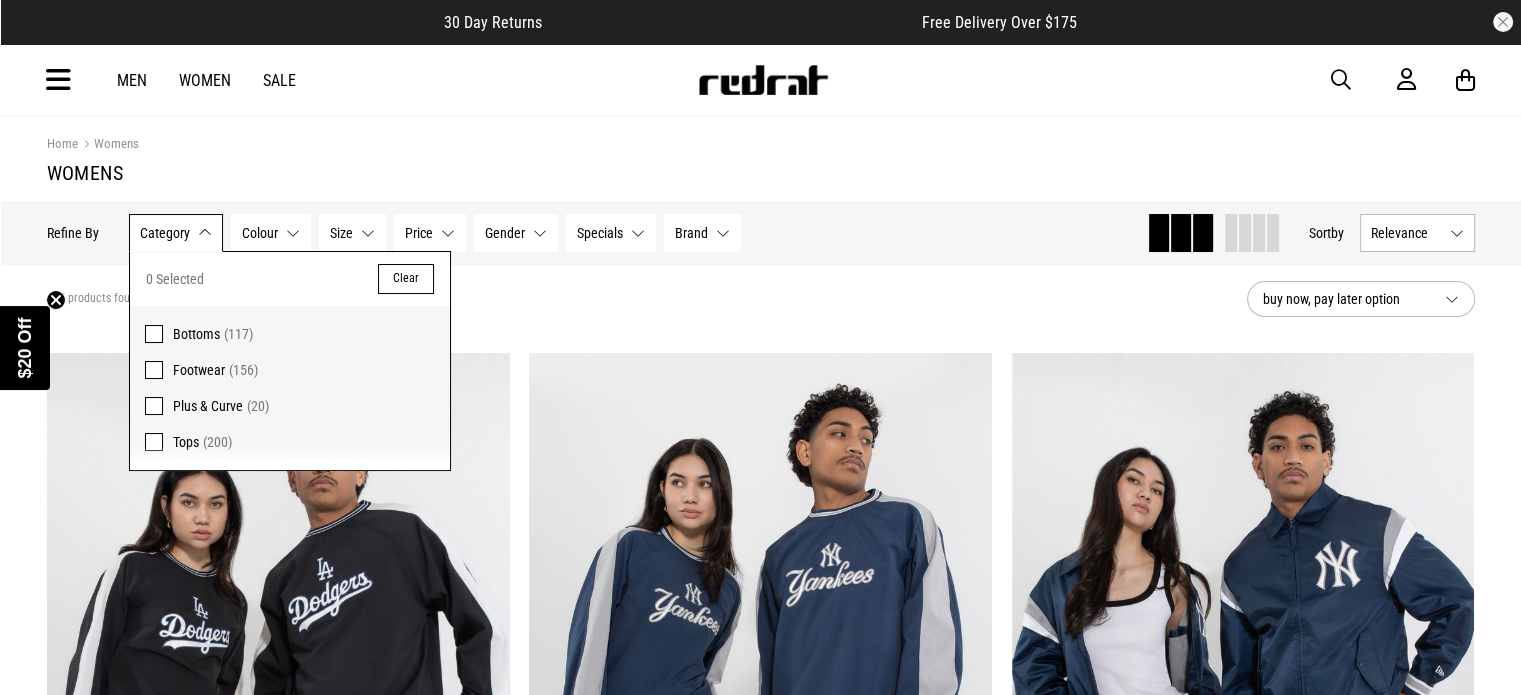 click at bounding box center (154, 334) 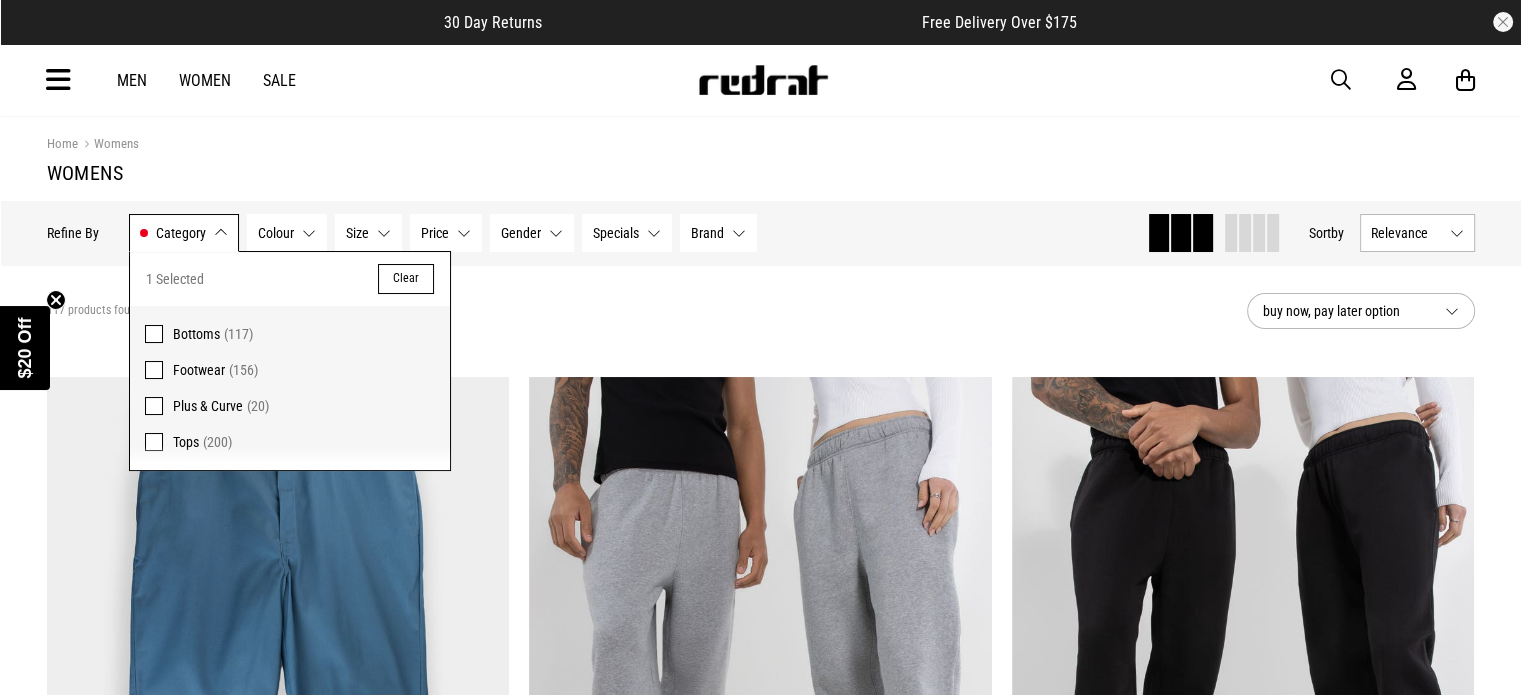 click on "Home Womens" at bounding box center [761, 144] 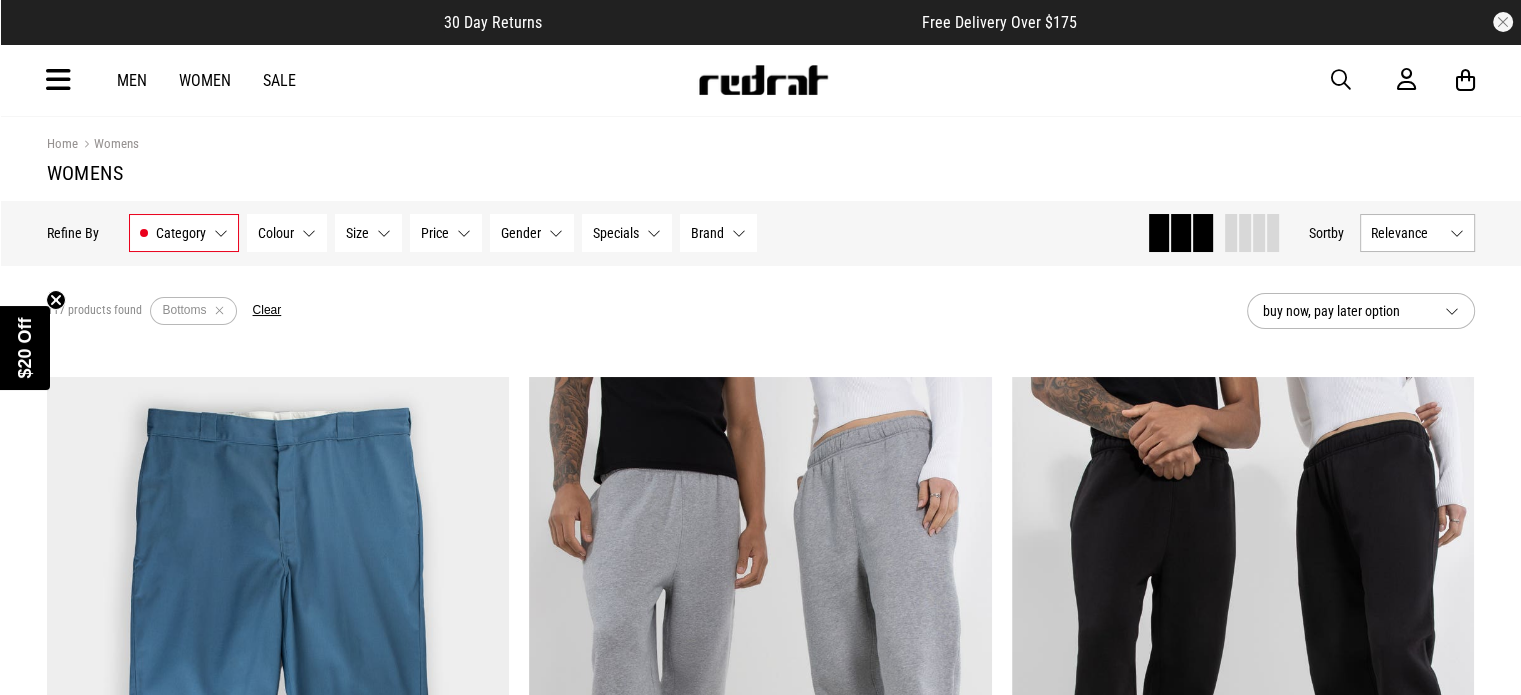 click on "Size  None selected" at bounding box center [368, 233] 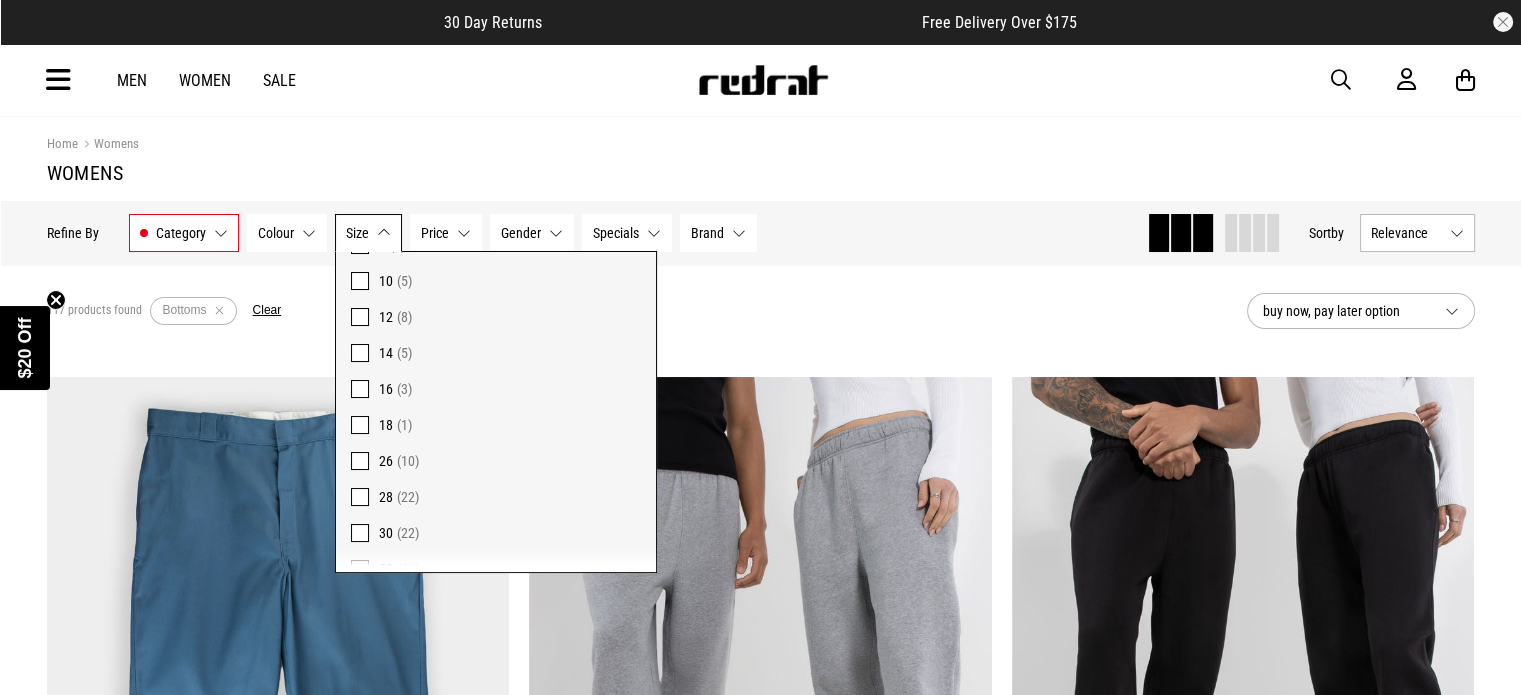 scroll, scrollTop: 128, scrollLeft: 0, axis: vertical 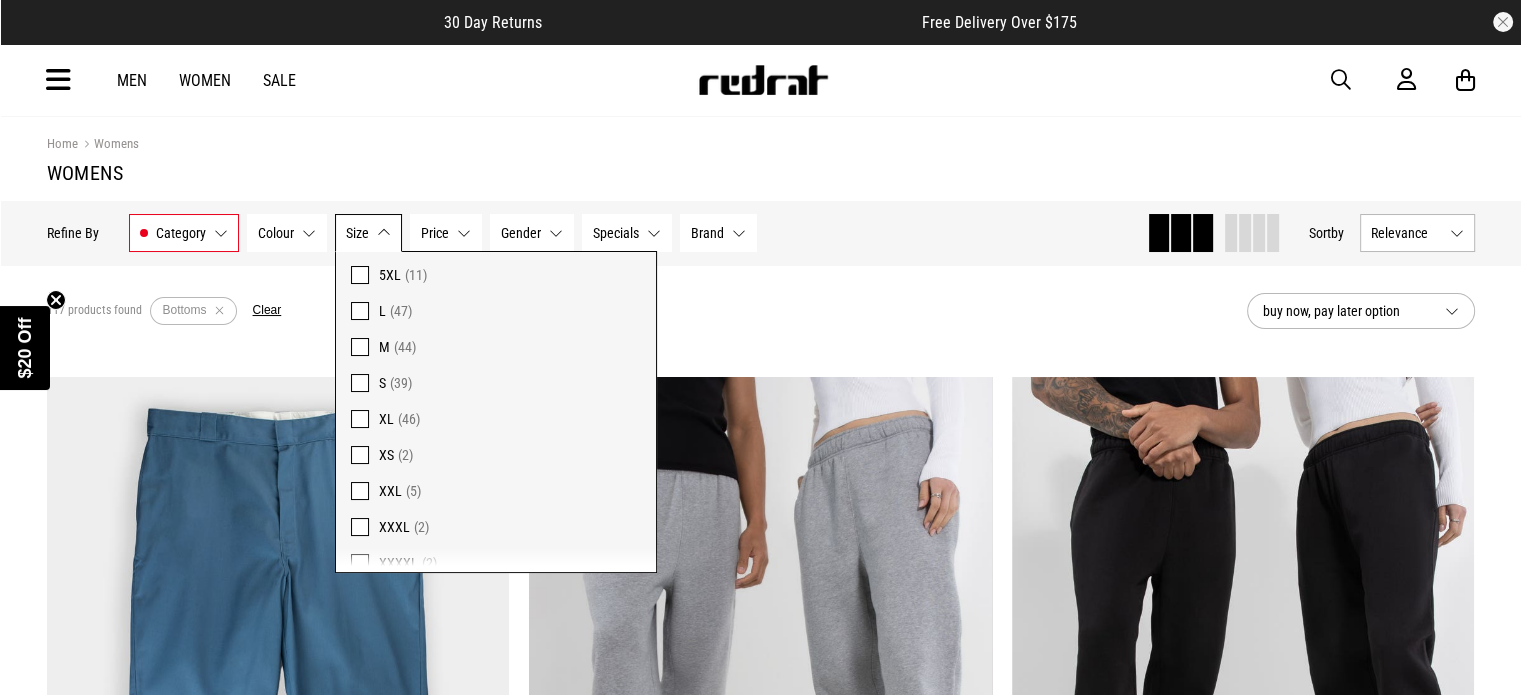 click at bounding box center [360, 491] 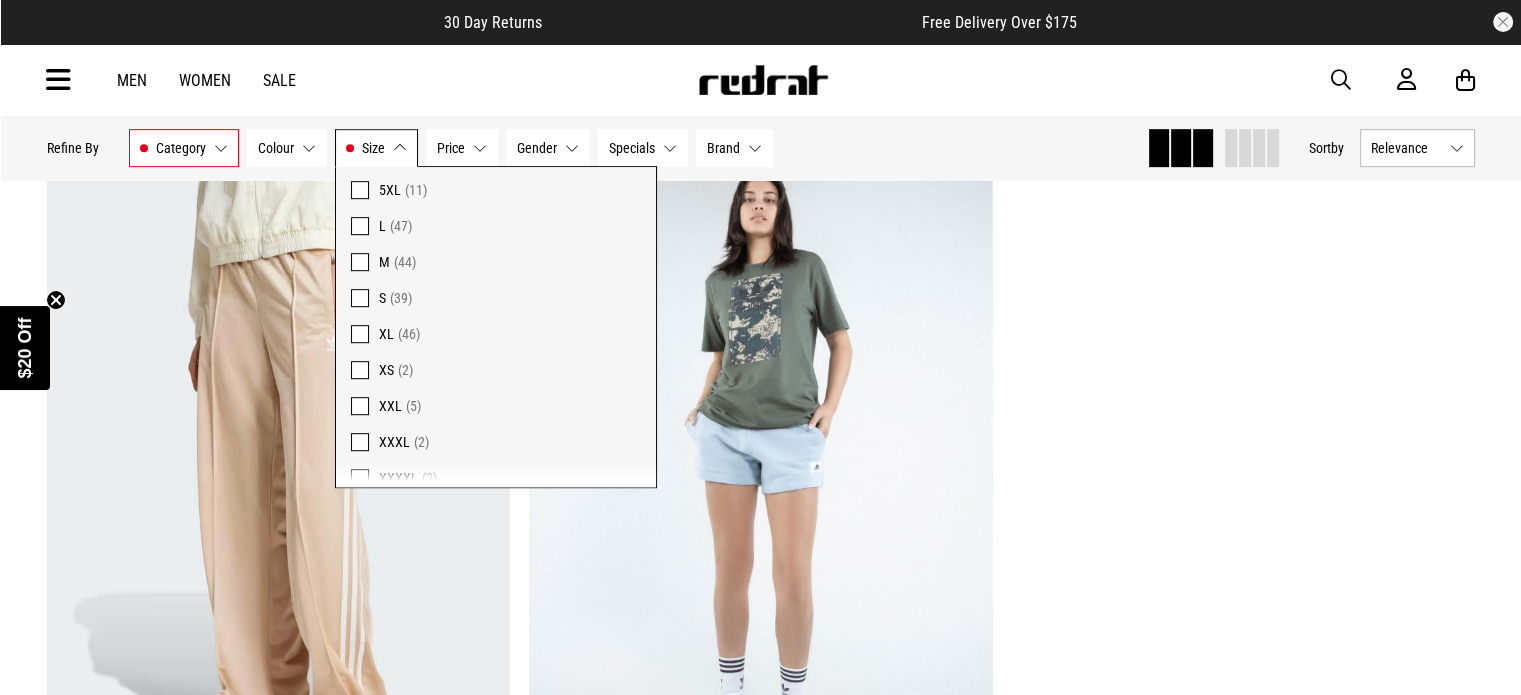 click on "**********" at bounding box center (761, 145) 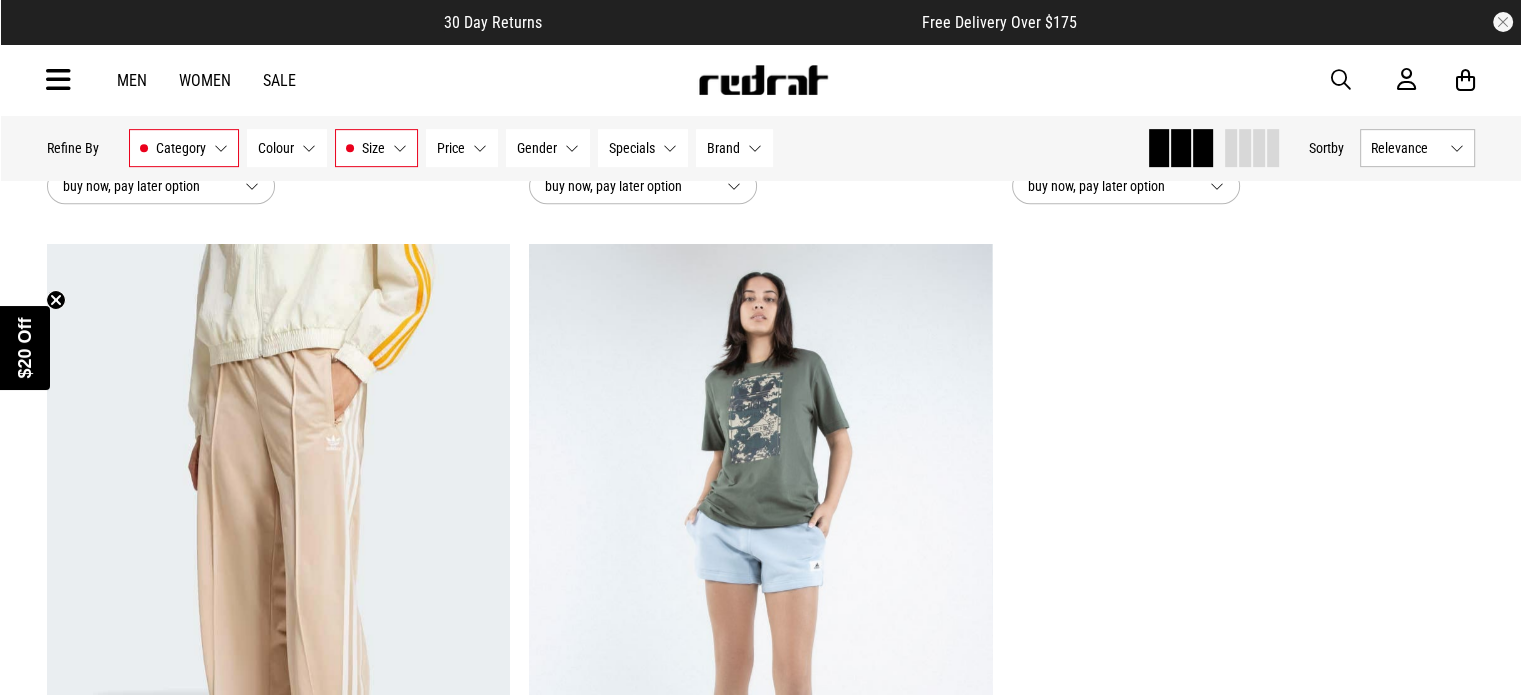 scroll, scrollTop: 929, scrollLeft: 0, axis: vertical 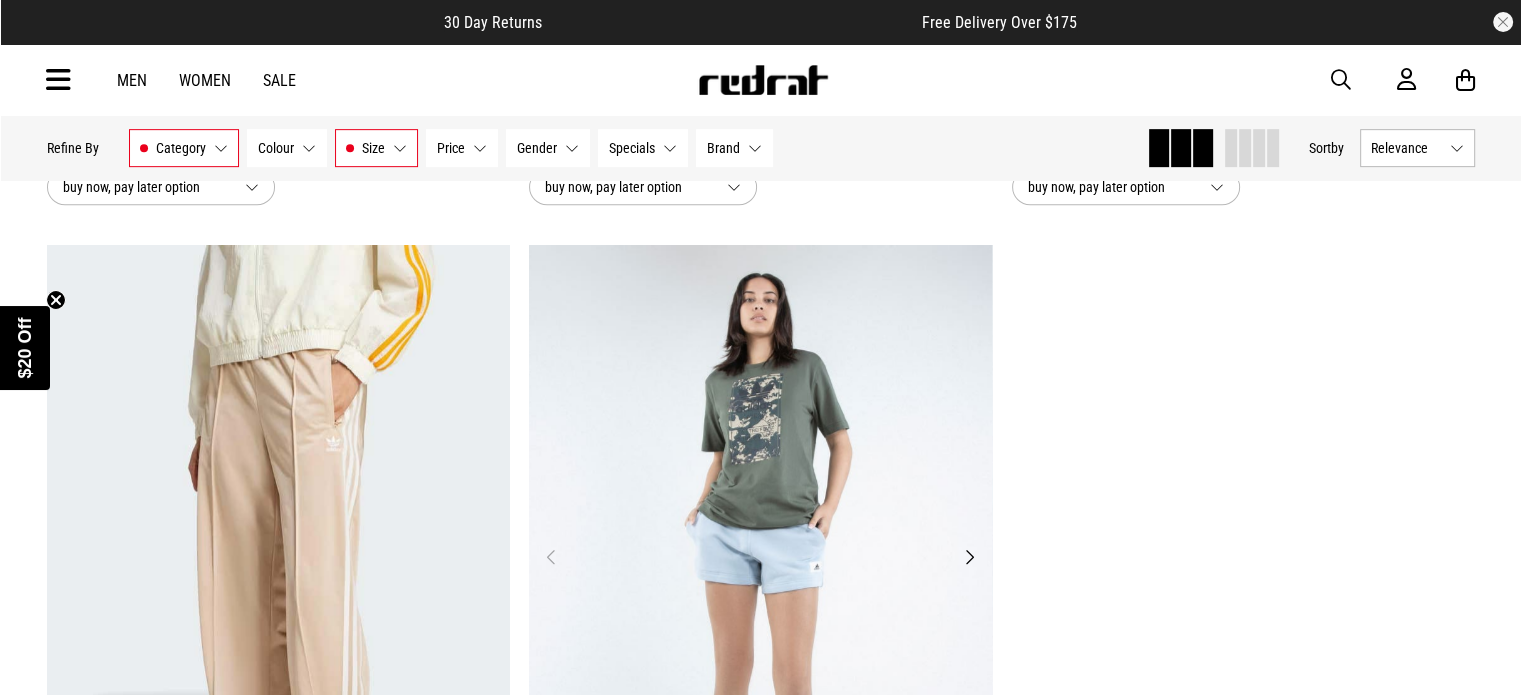 click on "Next" at bounding box center (969, 557) 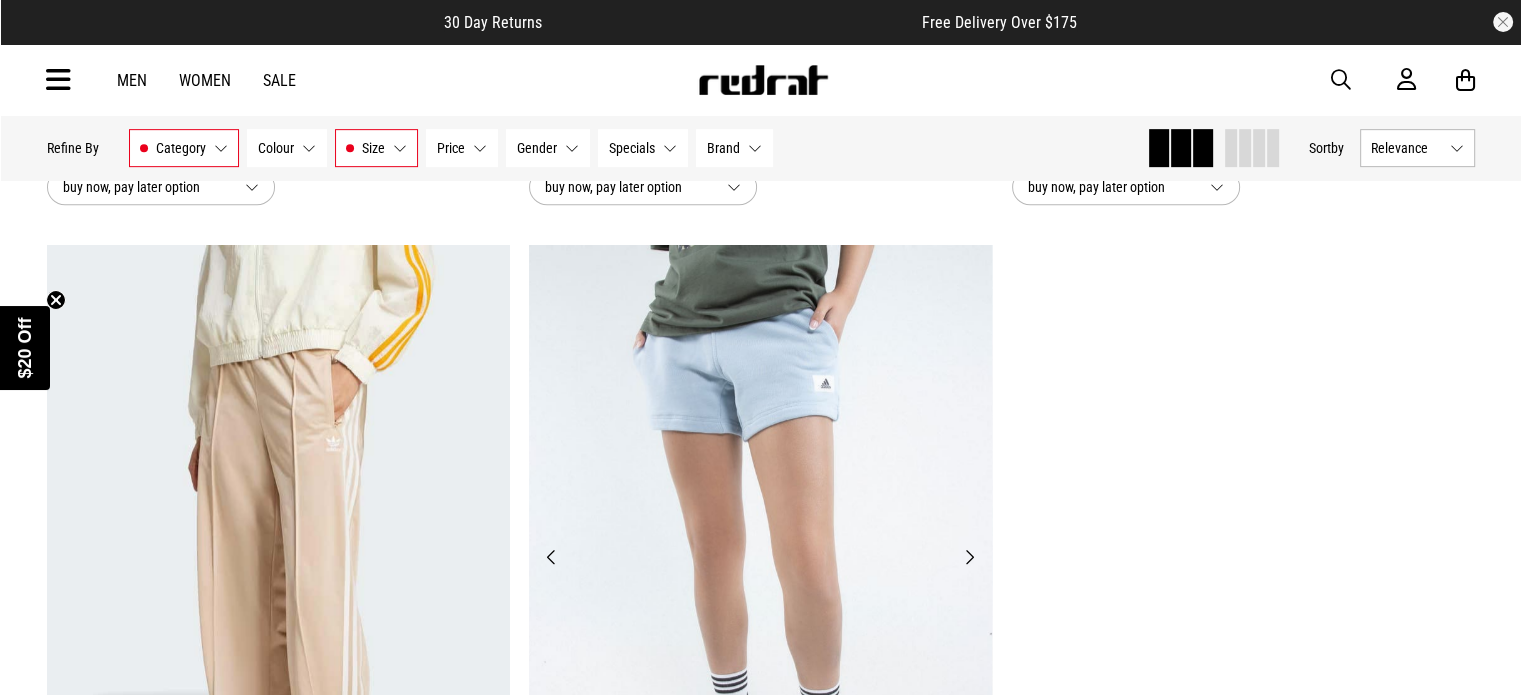 click on "Next" at bounding box center [969, 557] 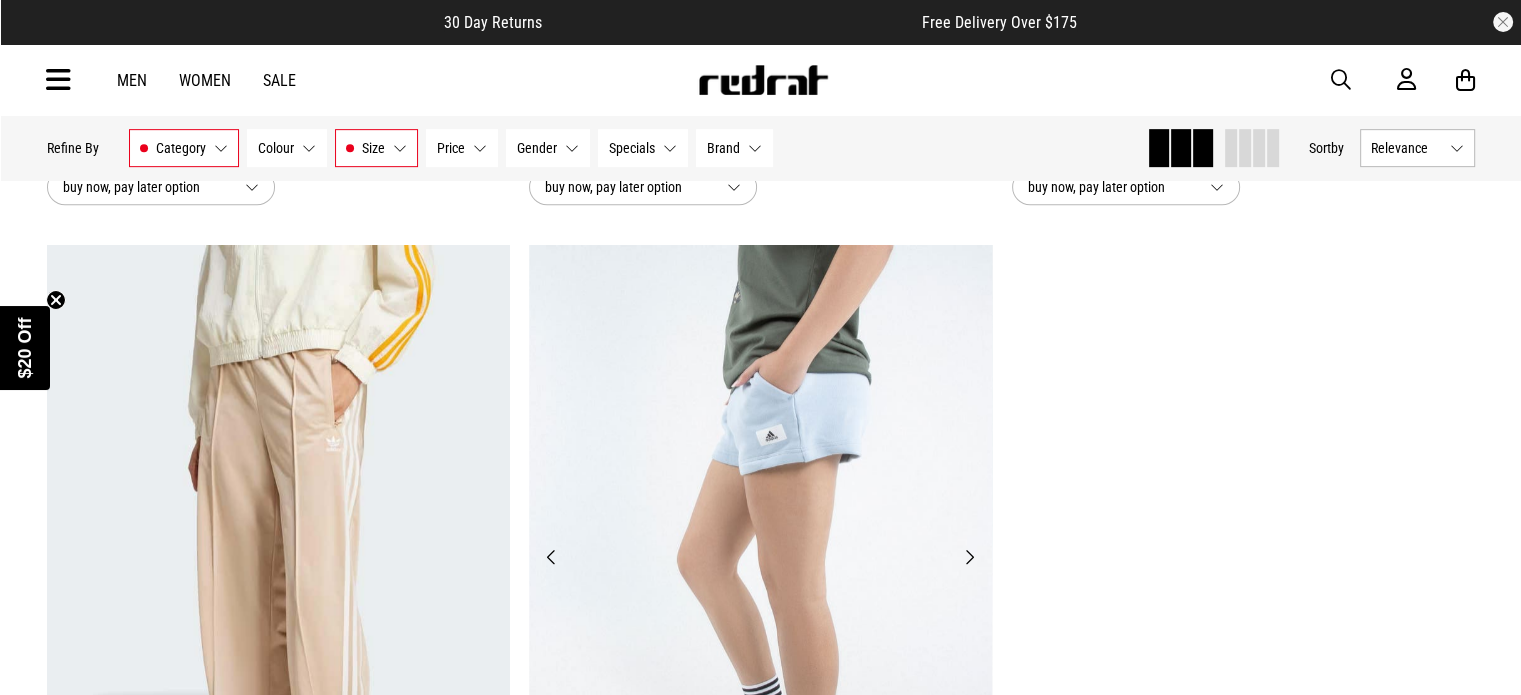 click on "Next" at bounding box center (969, 557) 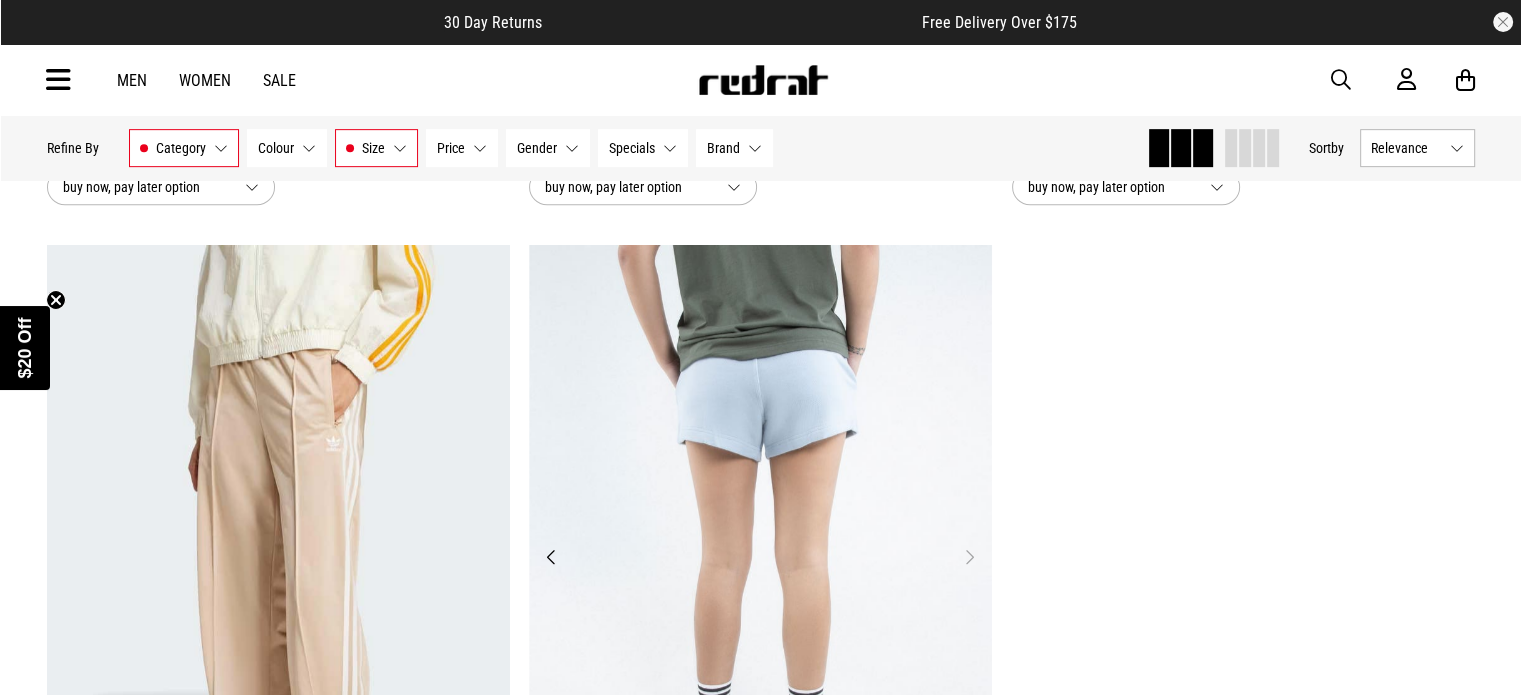click on "Next" at bounding box center [969, 557] 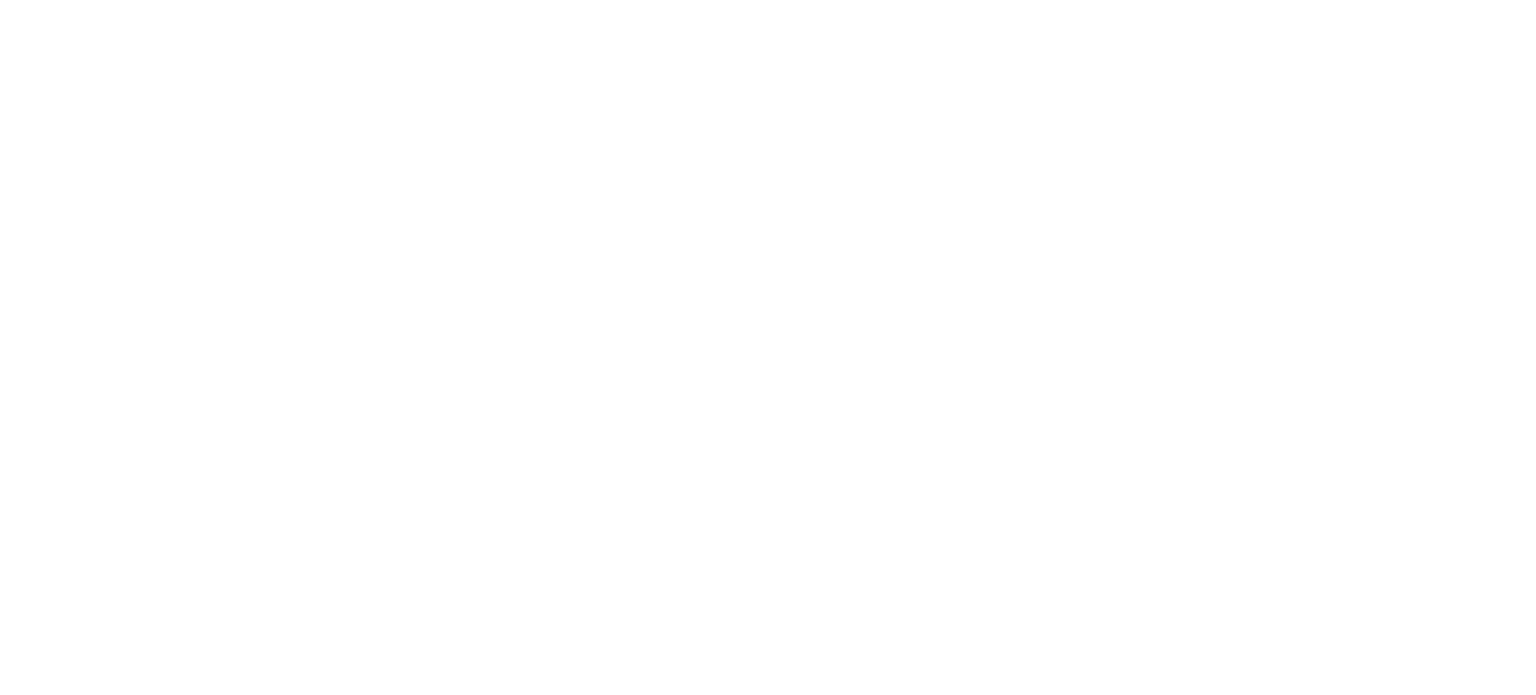 scroll, scrollTop: 0, scrollLeft: 0, axis: both 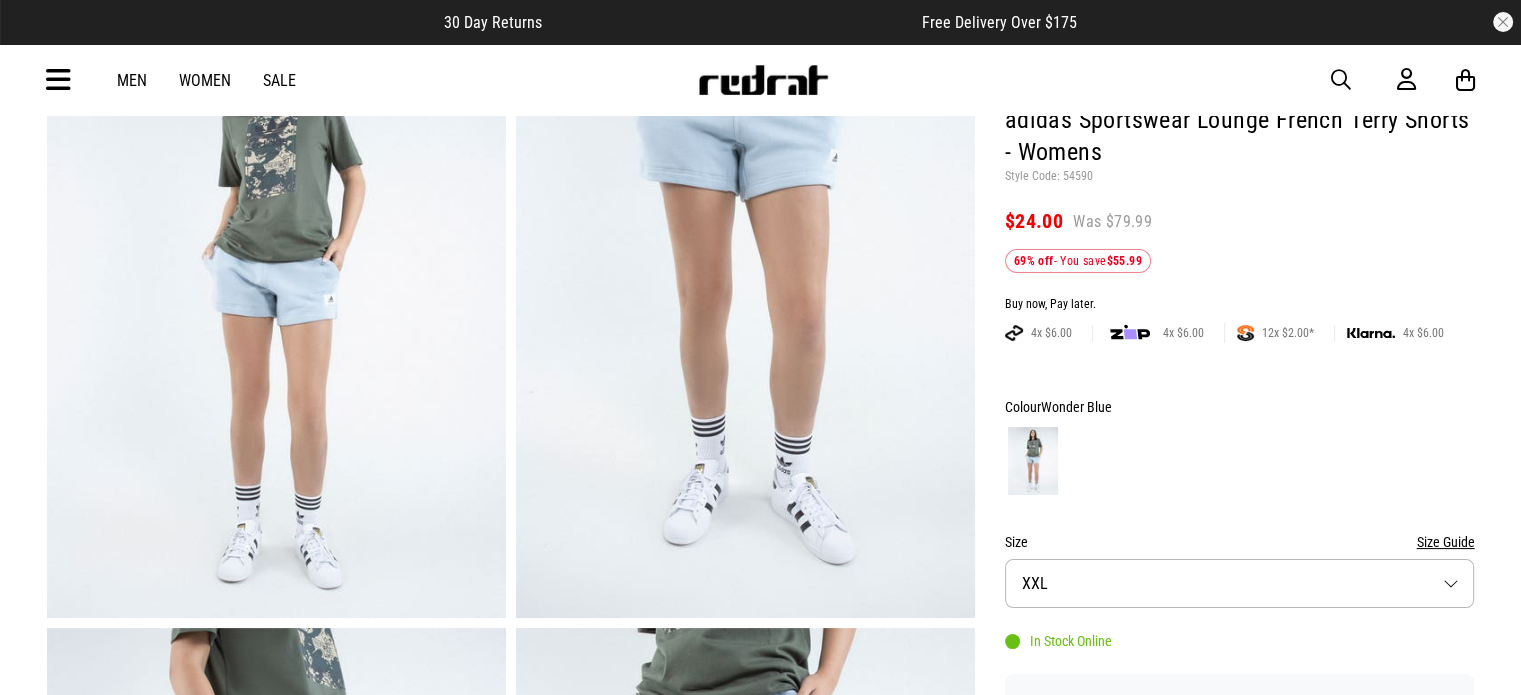 click at bounding box center [745, 301] 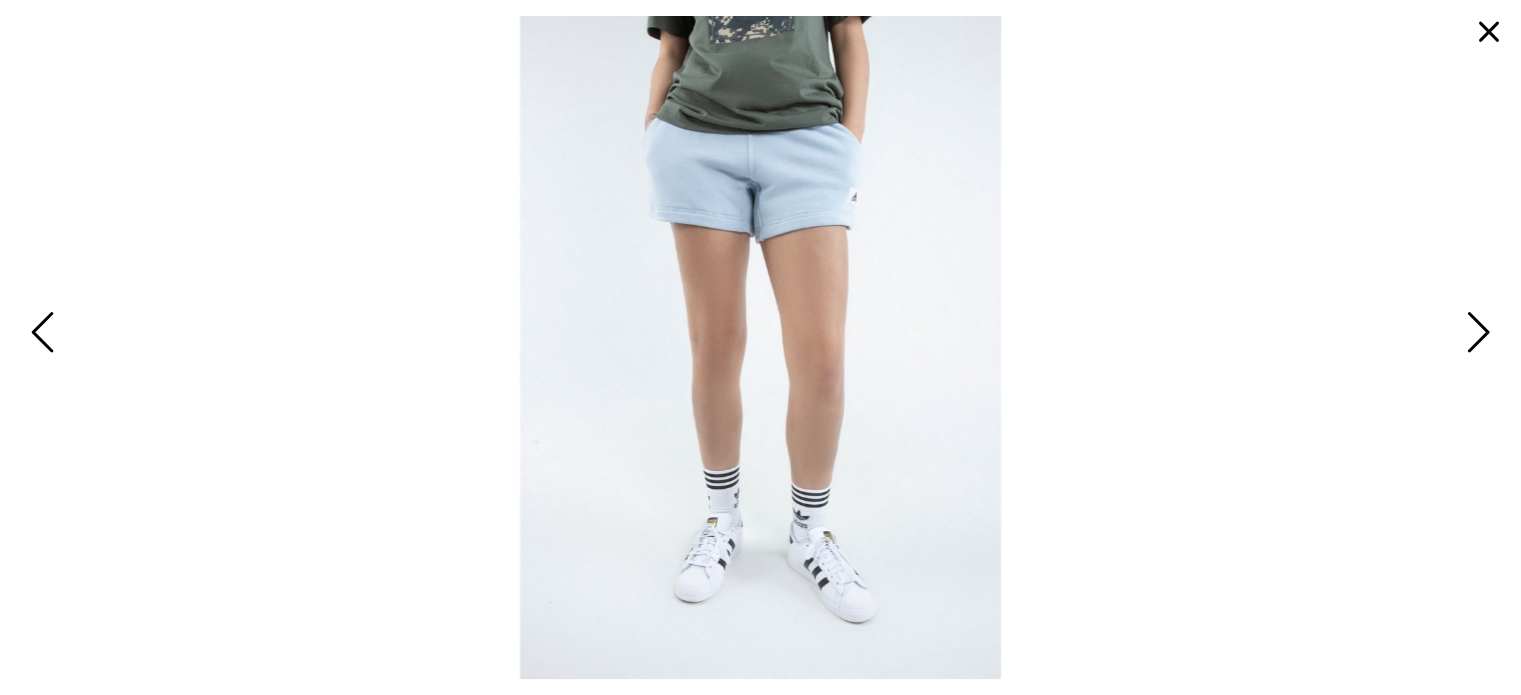 click at bounding box center (1475, 334) 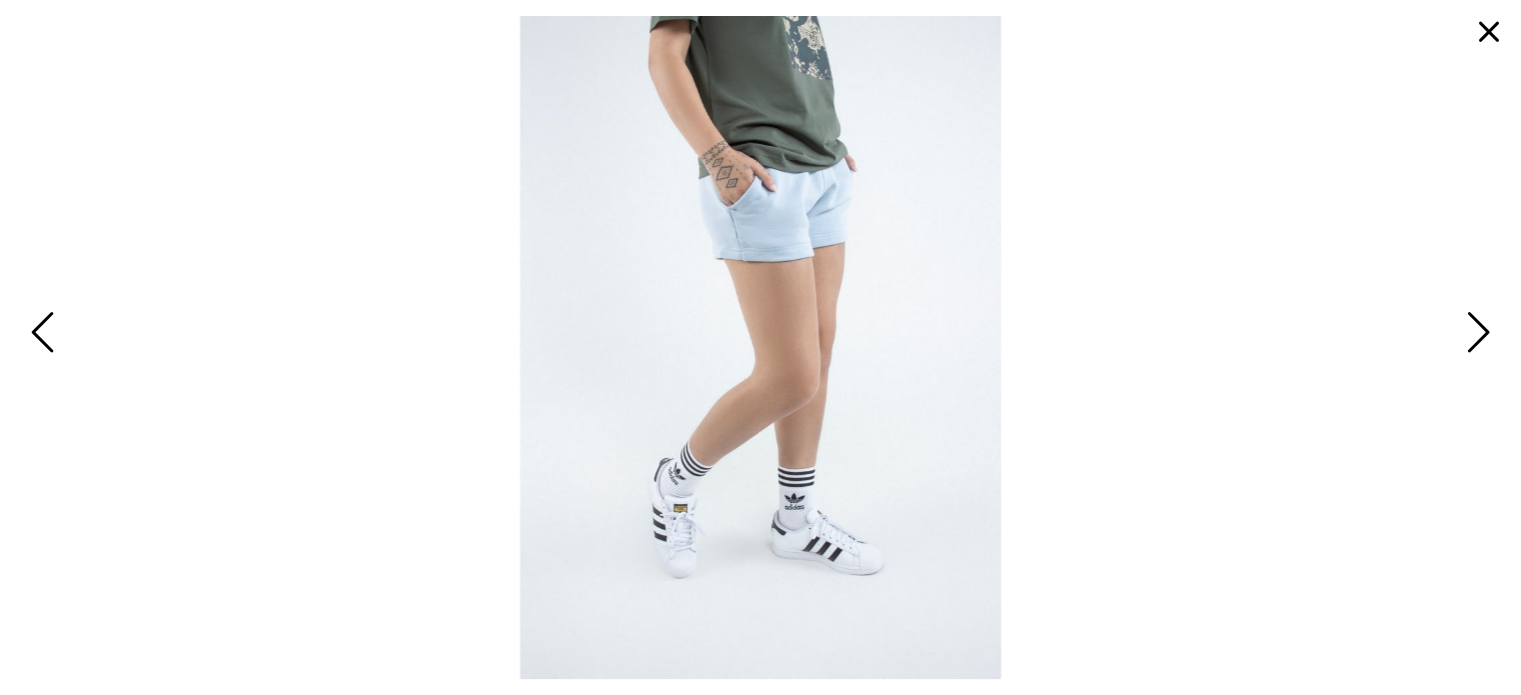 click at bounding box center (1475, 334) 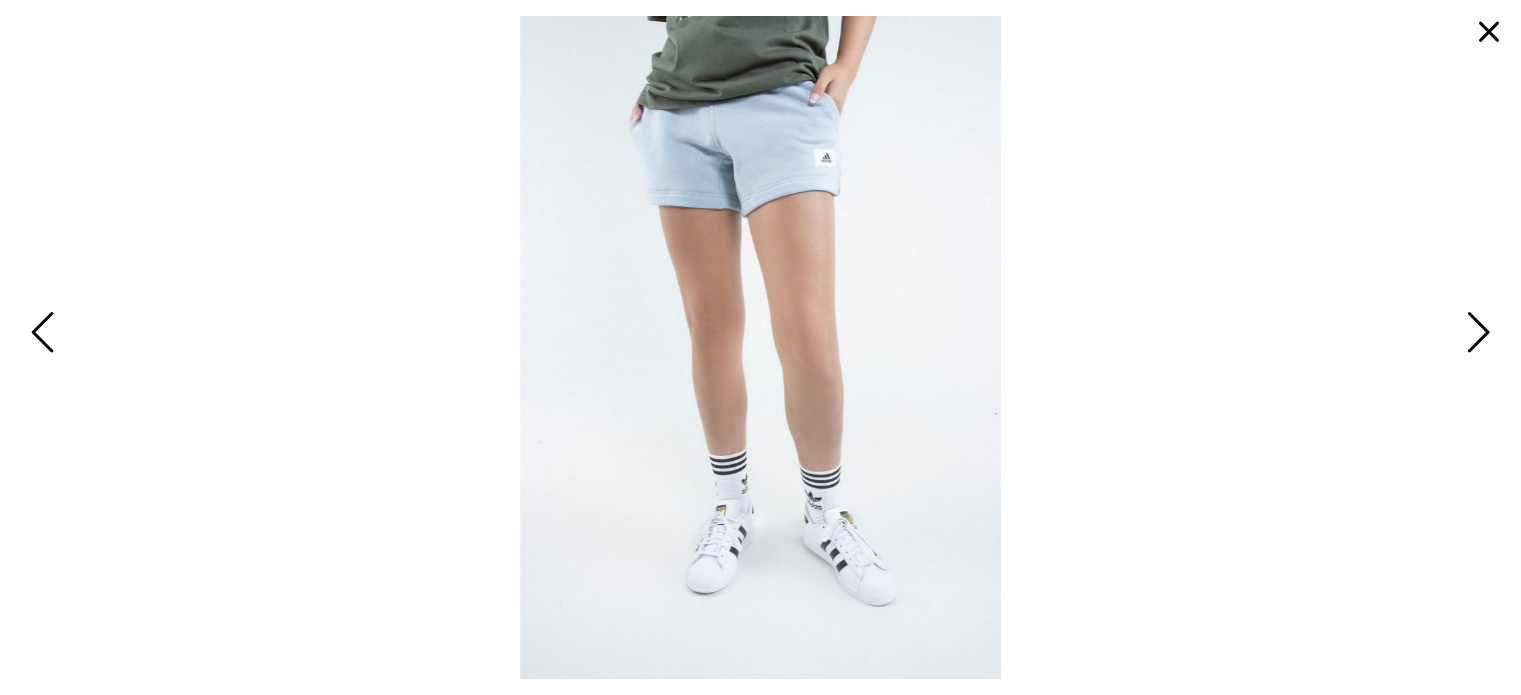 click at bounding box center [1475, 334] 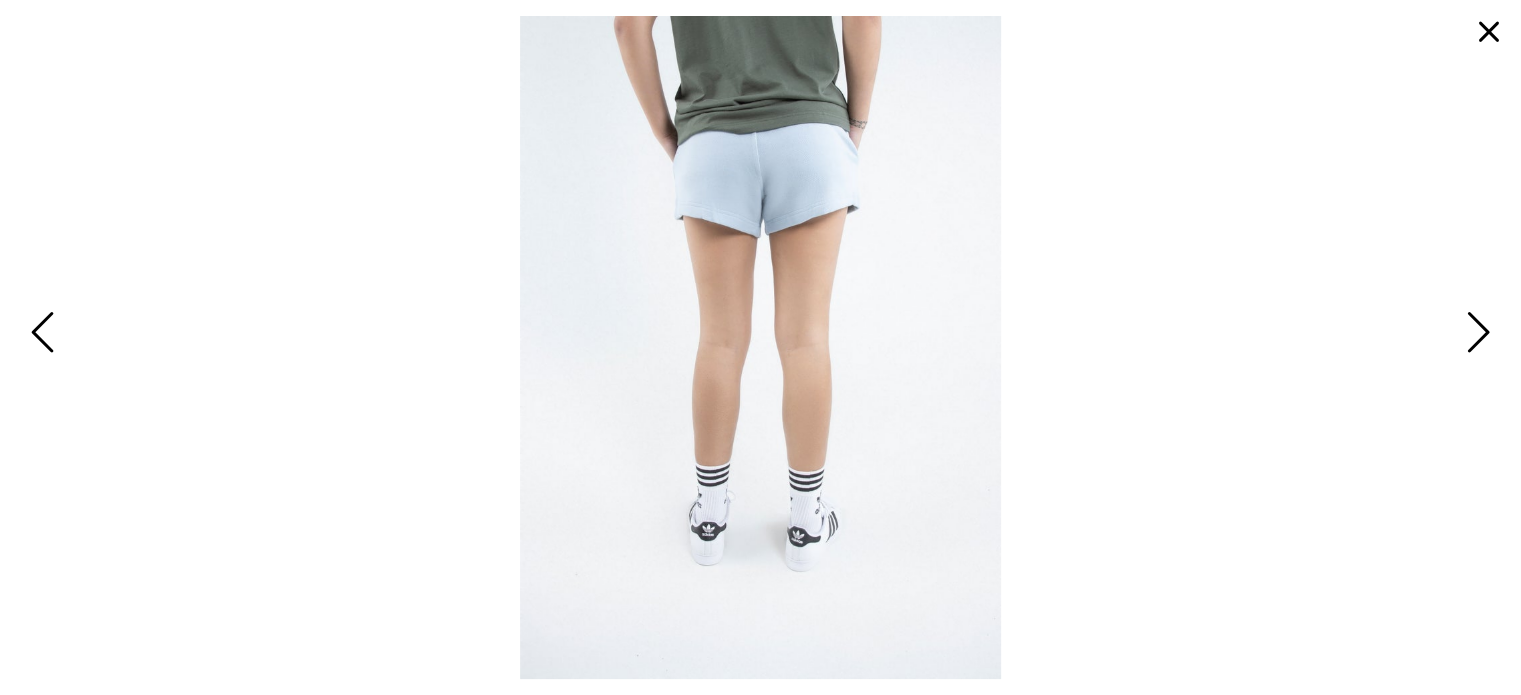 click at bounding box center (1475, 334) 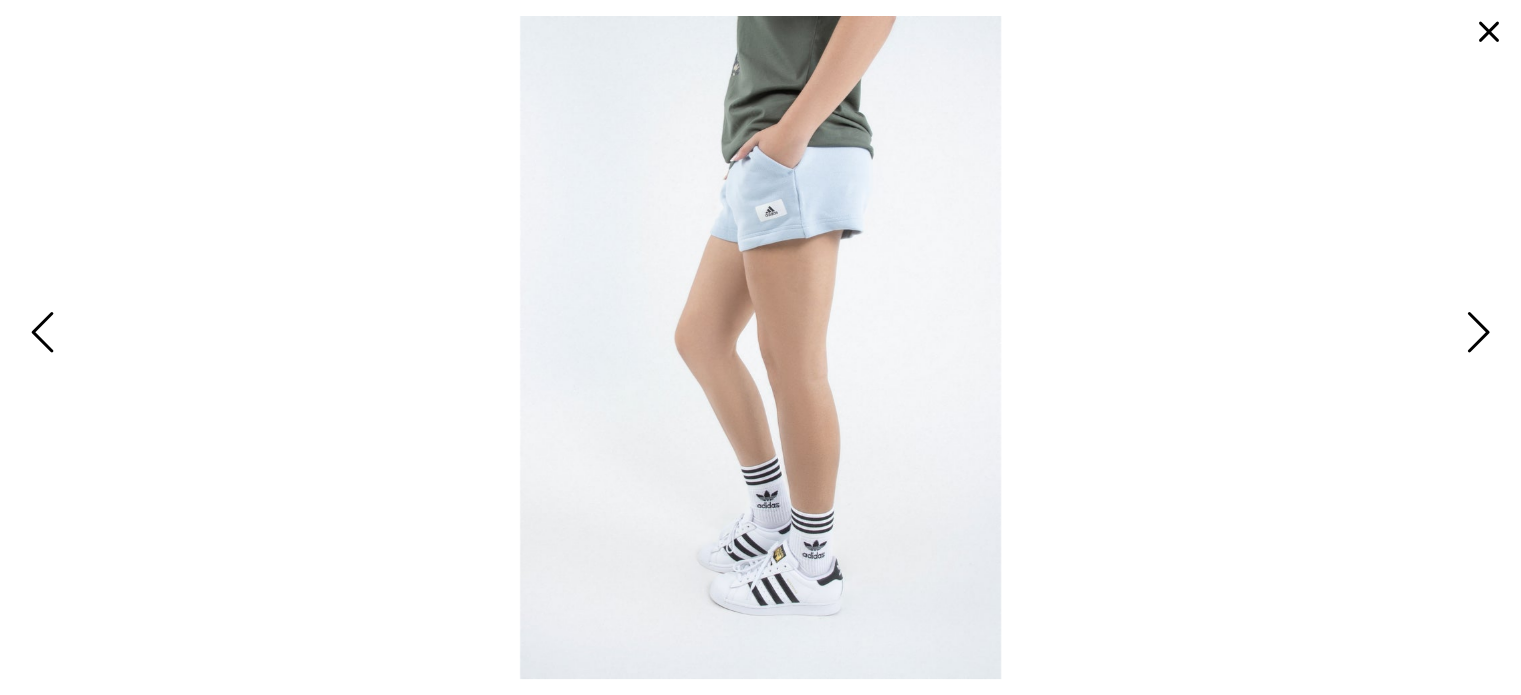 click at bounding box center [1475, 334] 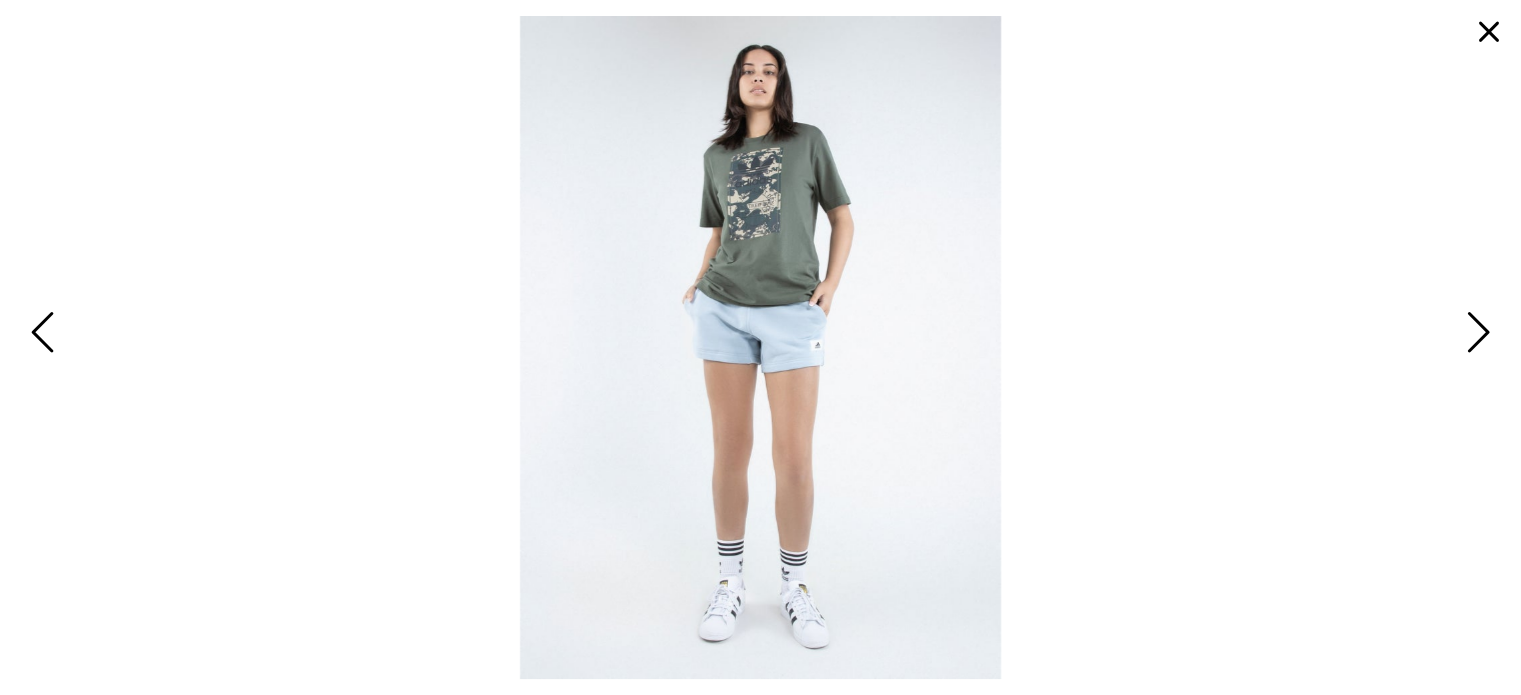 click at bounding box center [1489, 32] 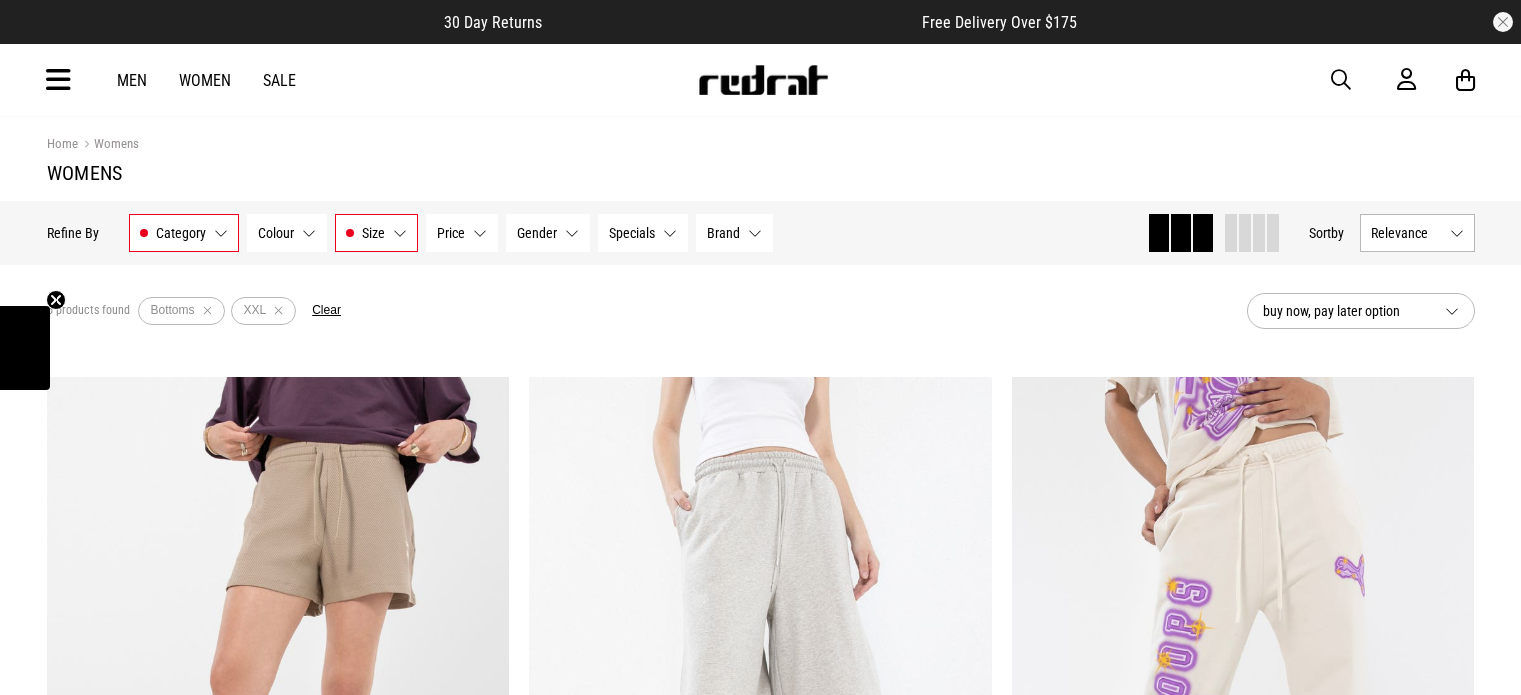 scroll, scrollTop: 886, scrollLeft: 0, axis: vertical 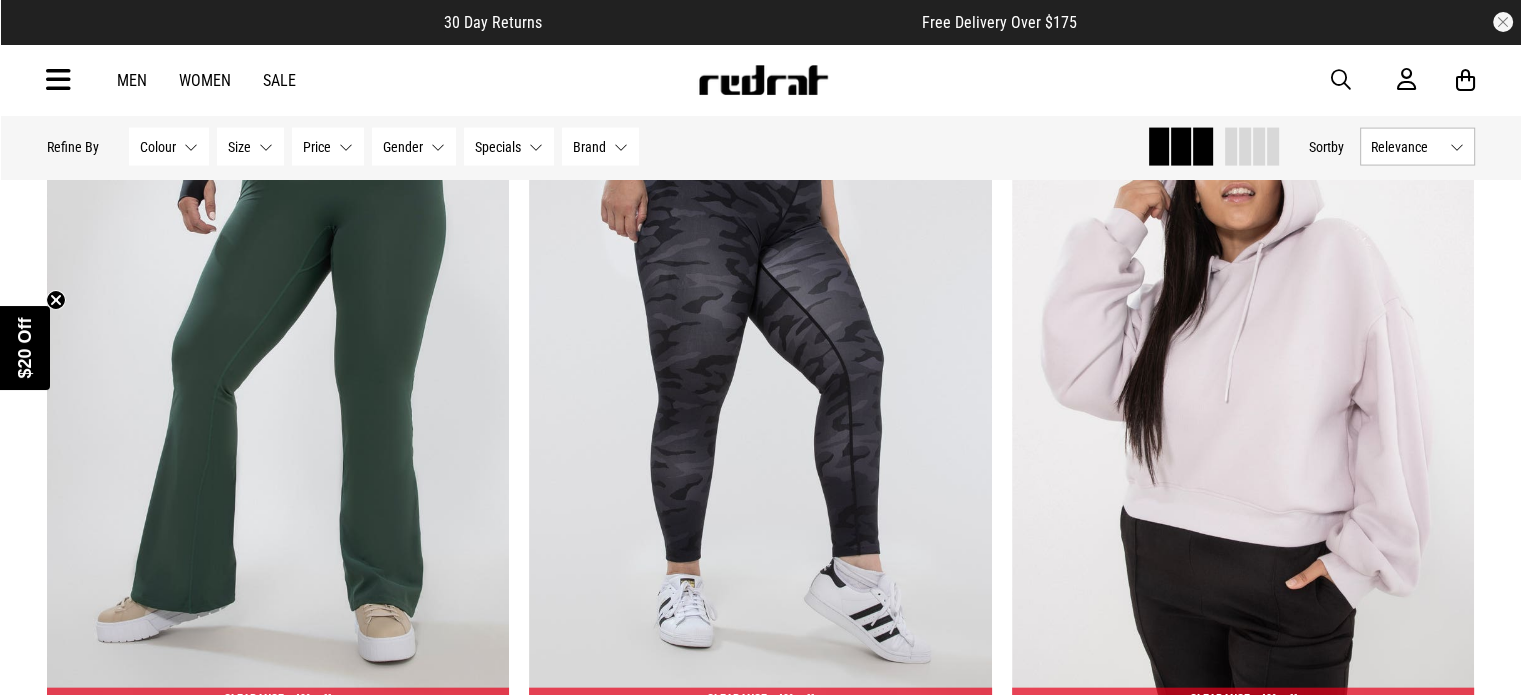 click at bounding box center (58, 80) 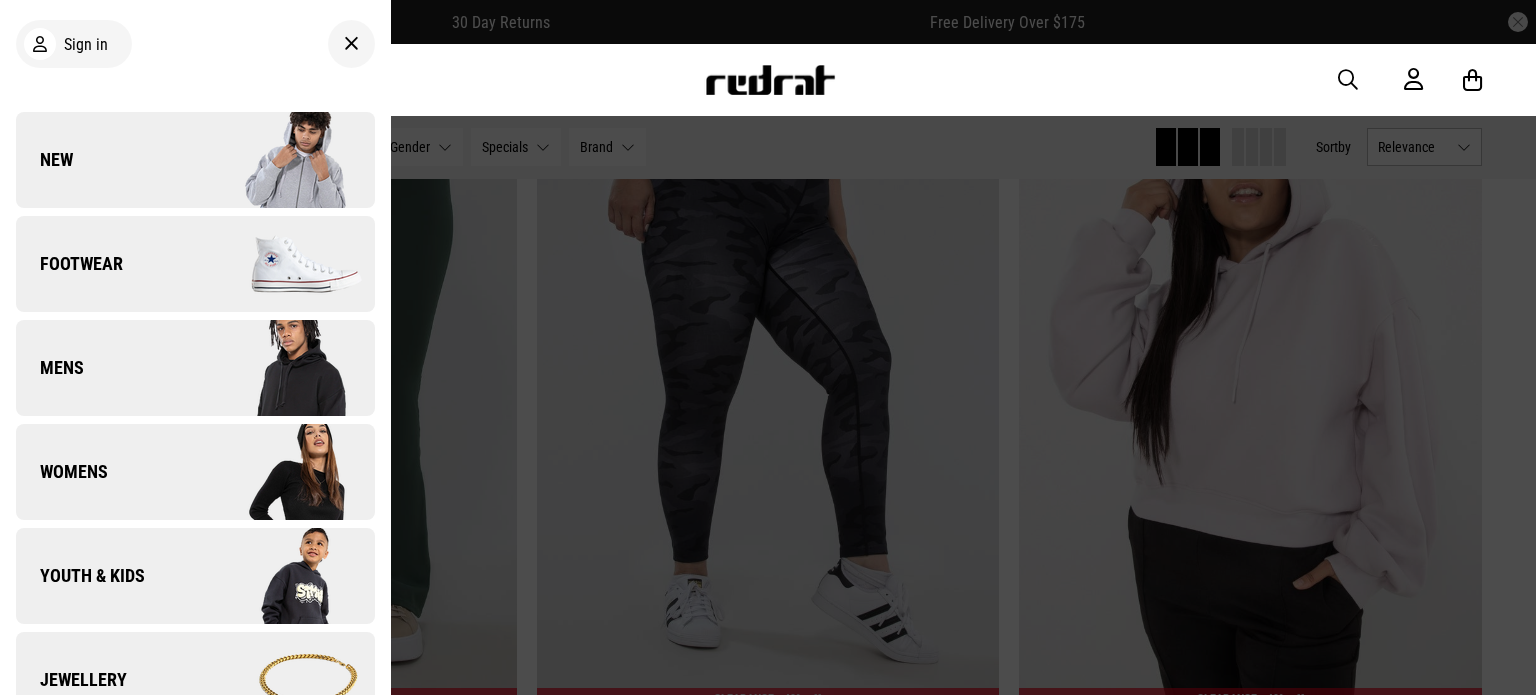 click on "Womens" at bounding box center [62, 472] 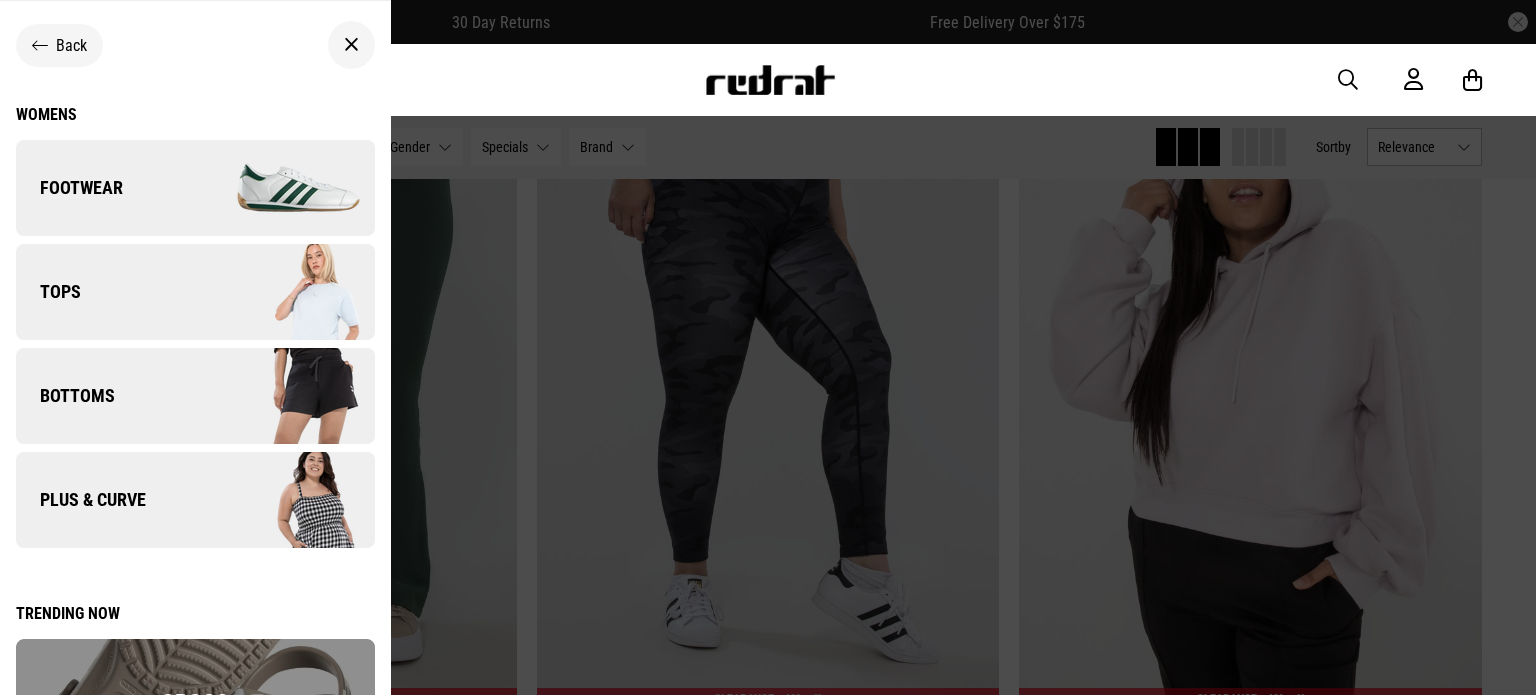 click on "Bottoms" at bounding box center [65, 396] 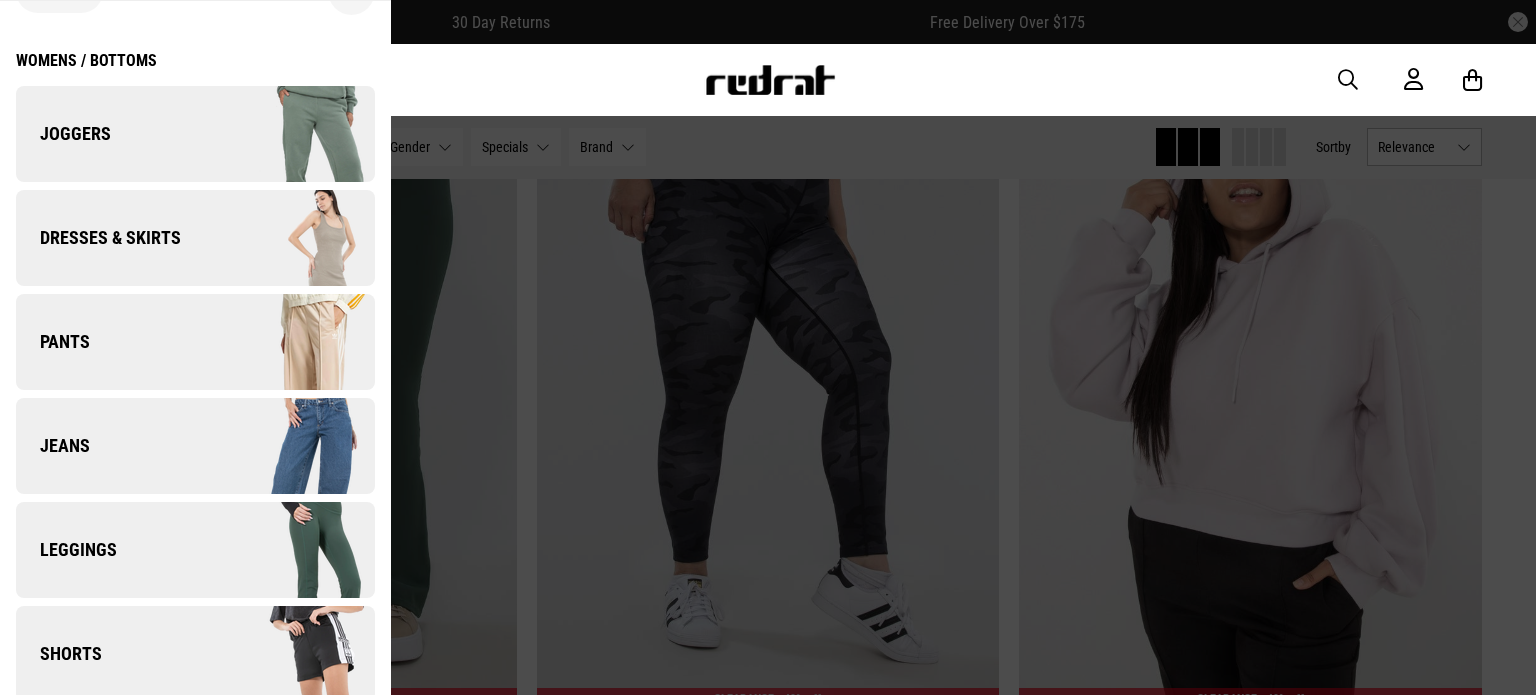 scroll, scrollTop: 84, scrollLeft: 0, axis: vertical 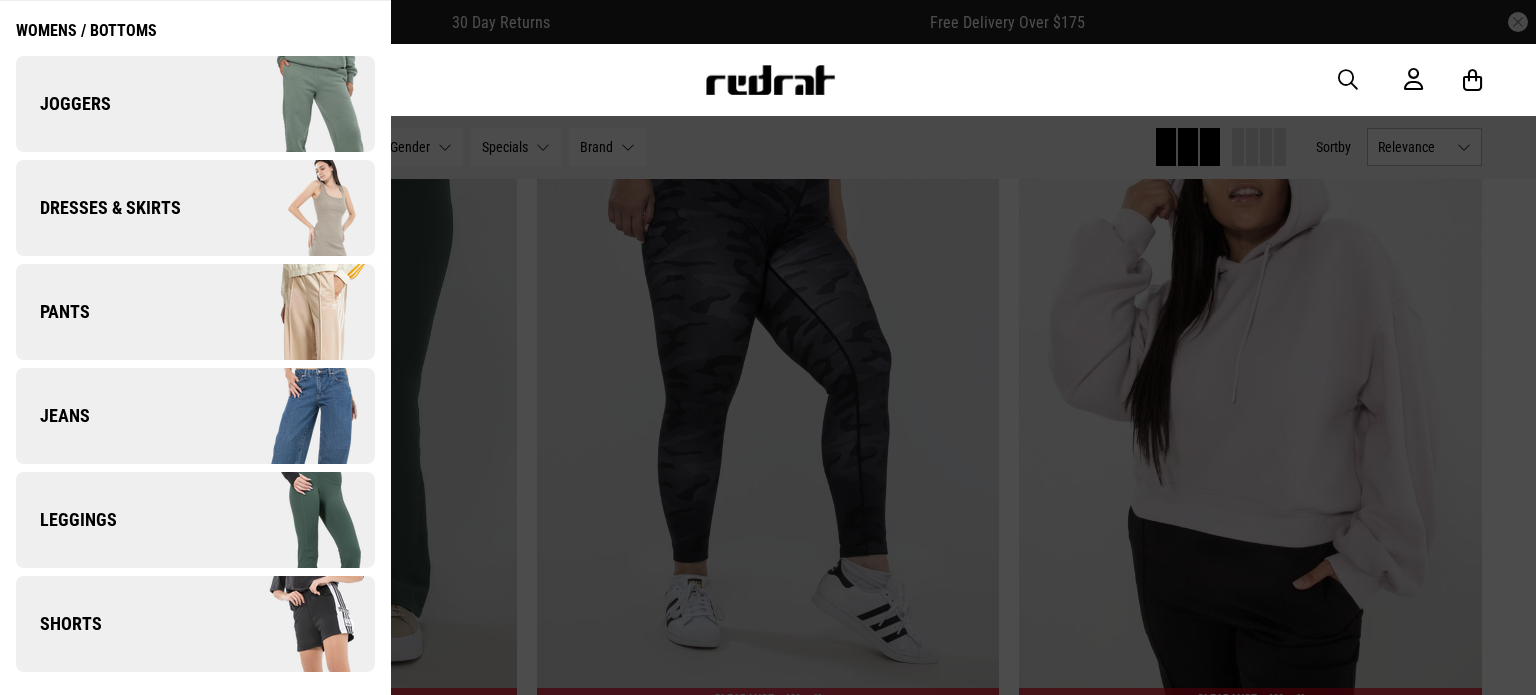 click on "Shorts" at bounding box center [59, 624] 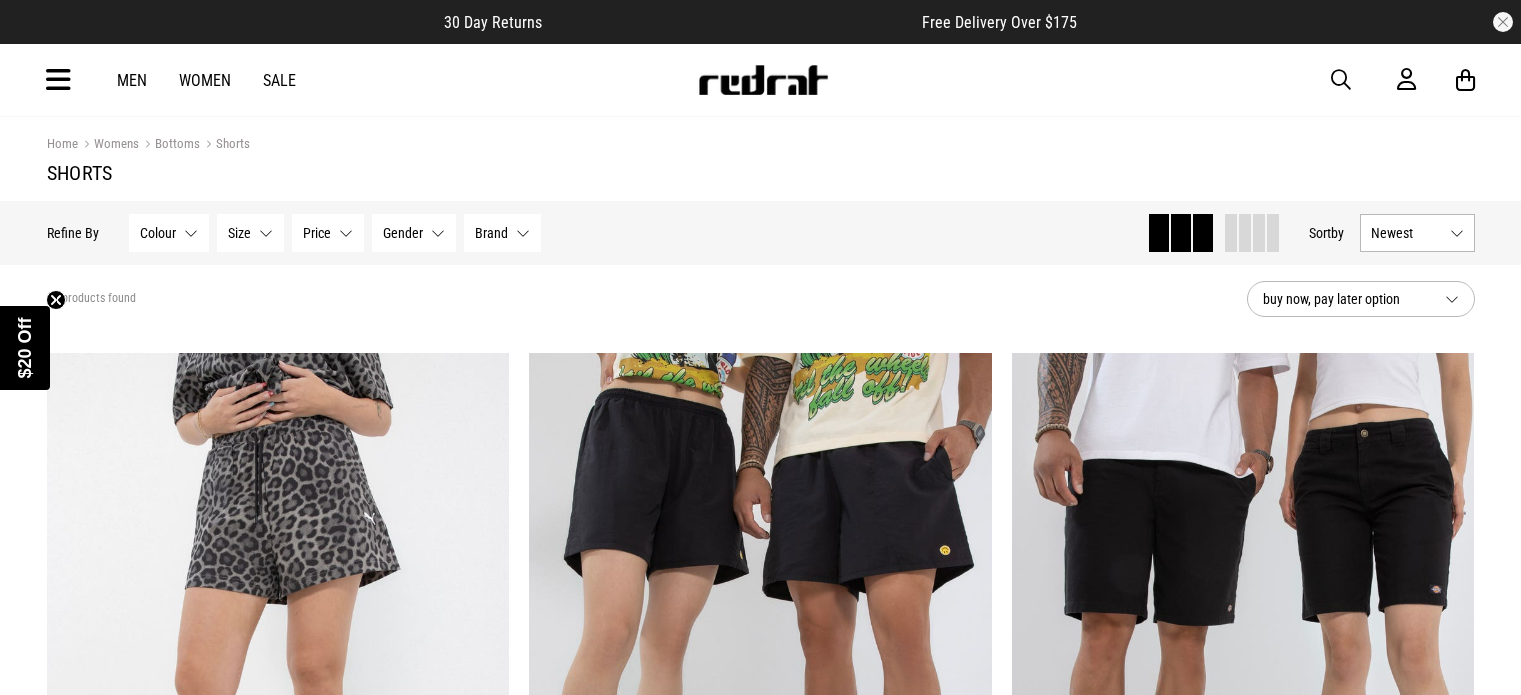 scroll, scrollTop: 0, scrollLeft: 0, axis: both 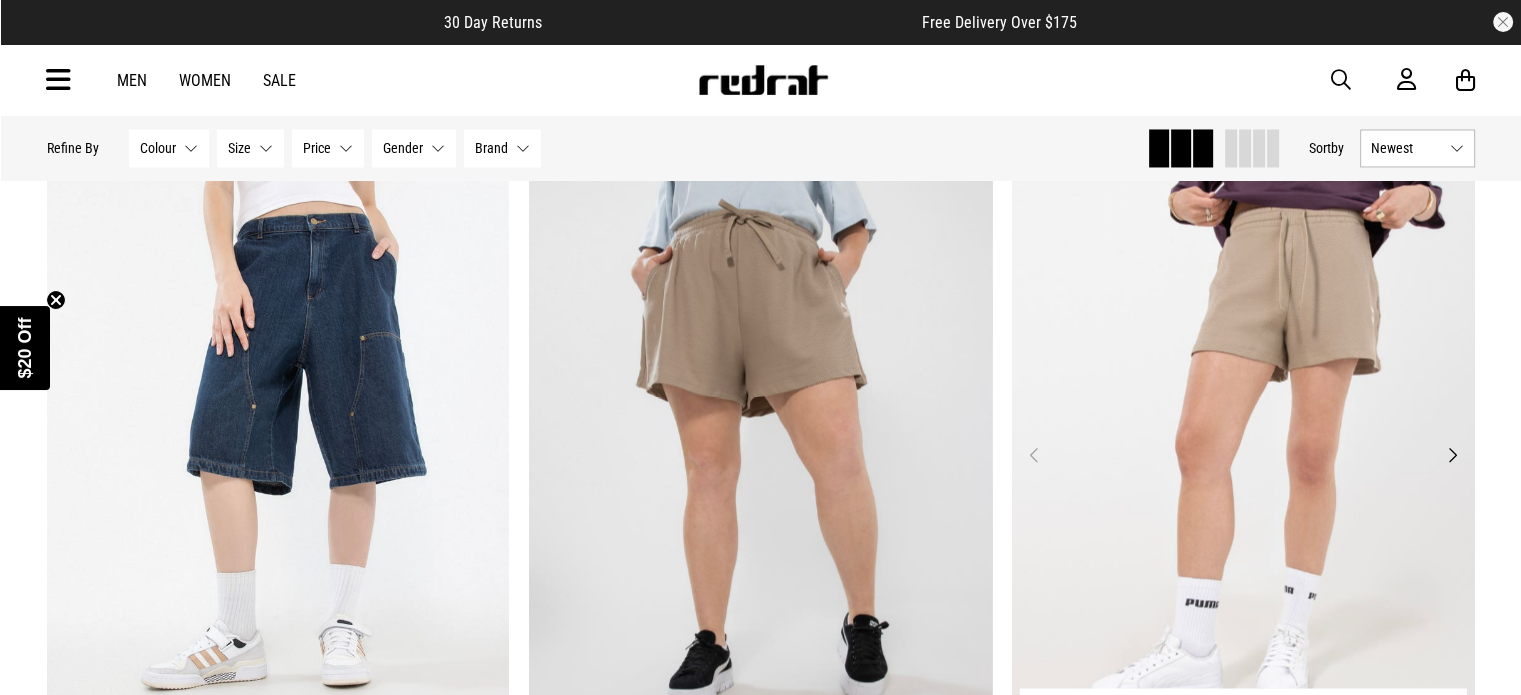 click on "Next" at bounding box center (1451, 454) 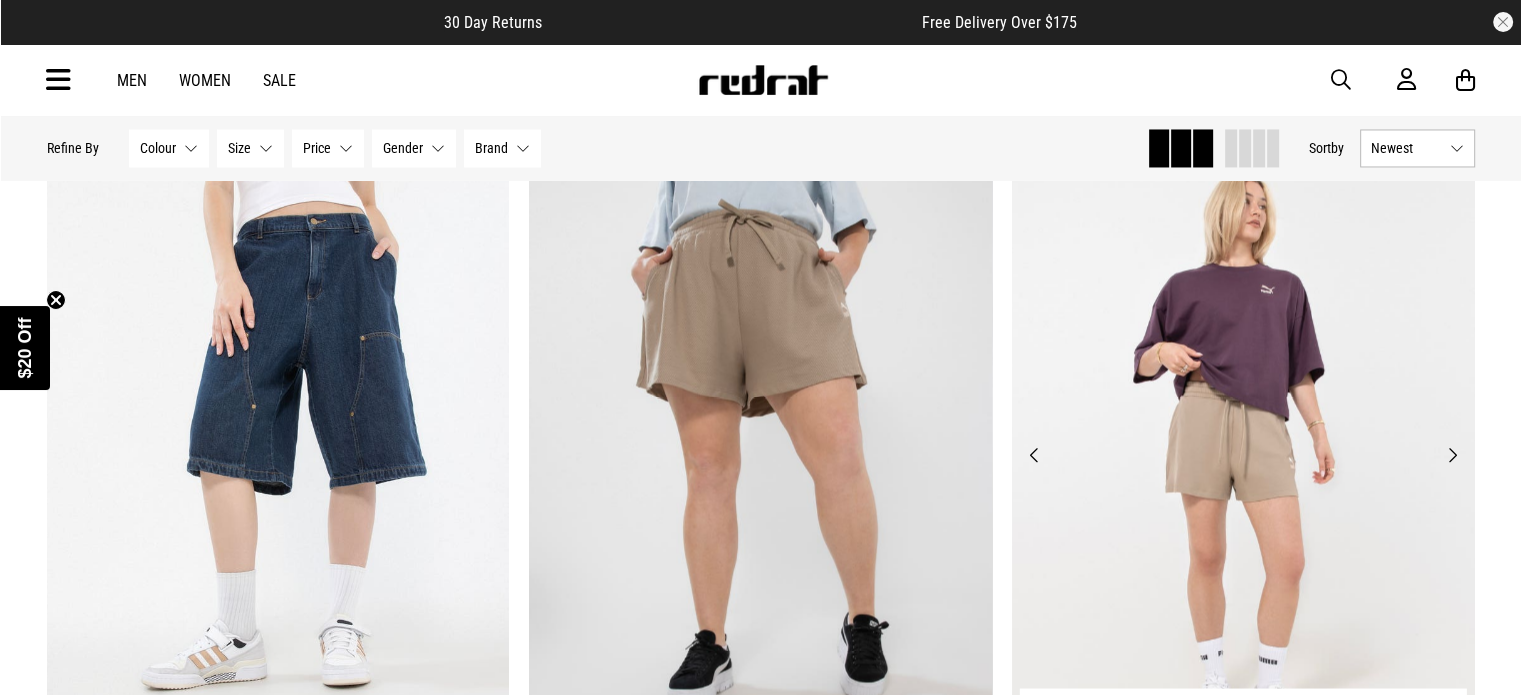 click on "Next" at bounding box center (1451, 454) 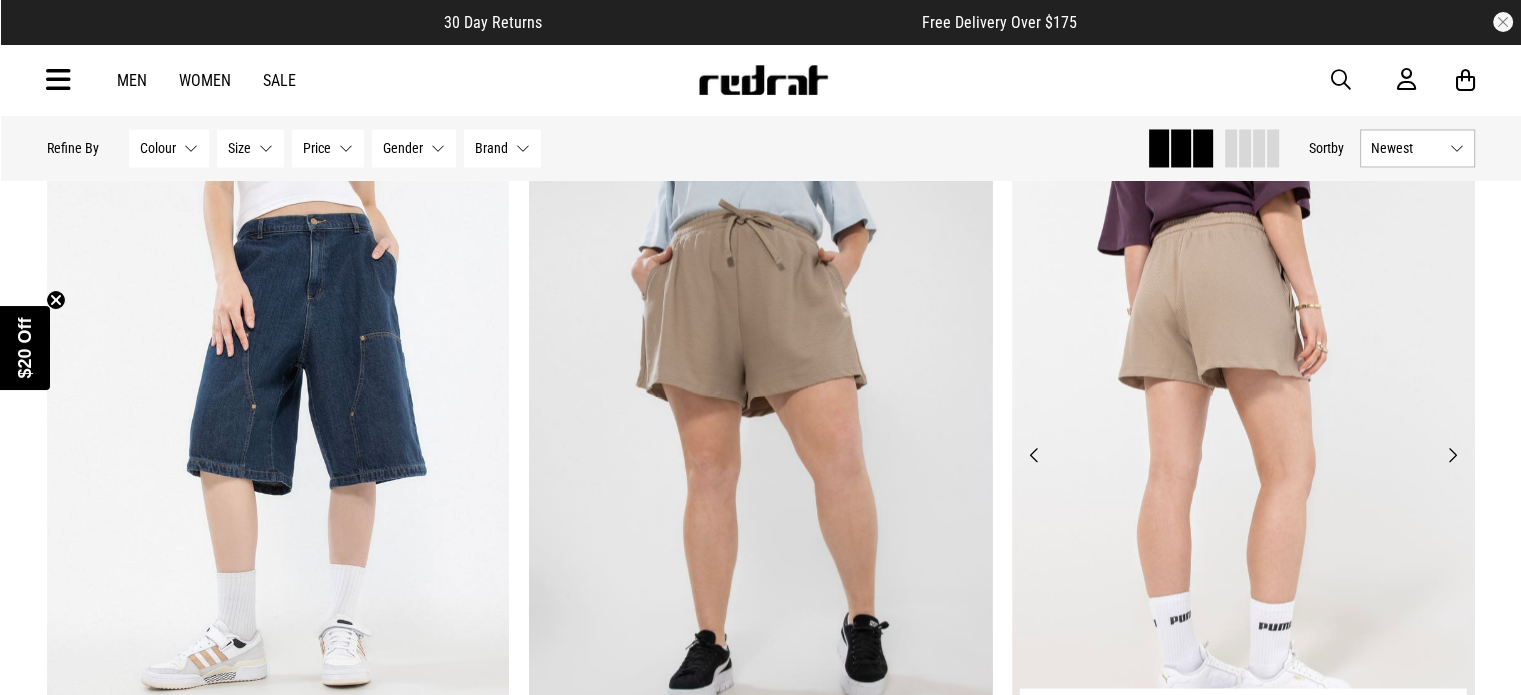 click on "Next" at bounding box center (1451, 454) 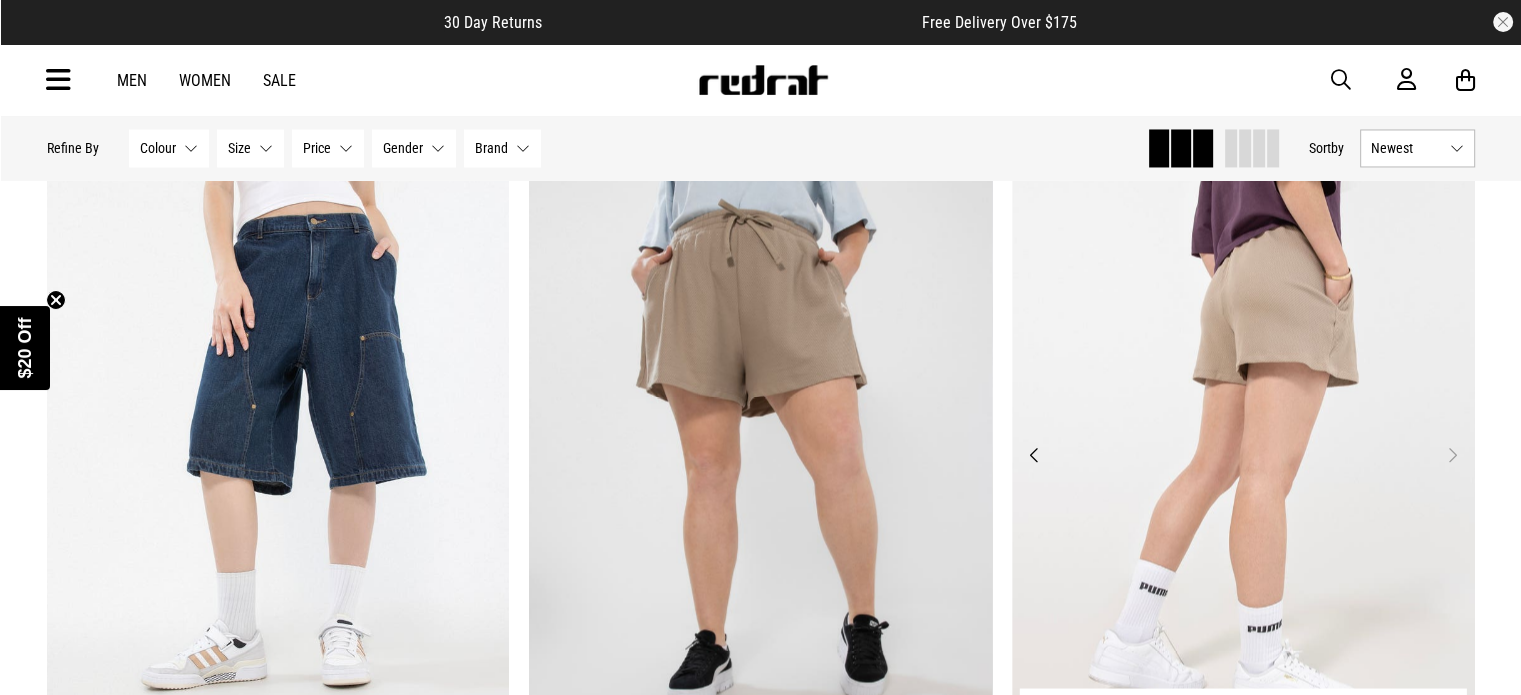click on "Next" at bounding box center [1451, 454] 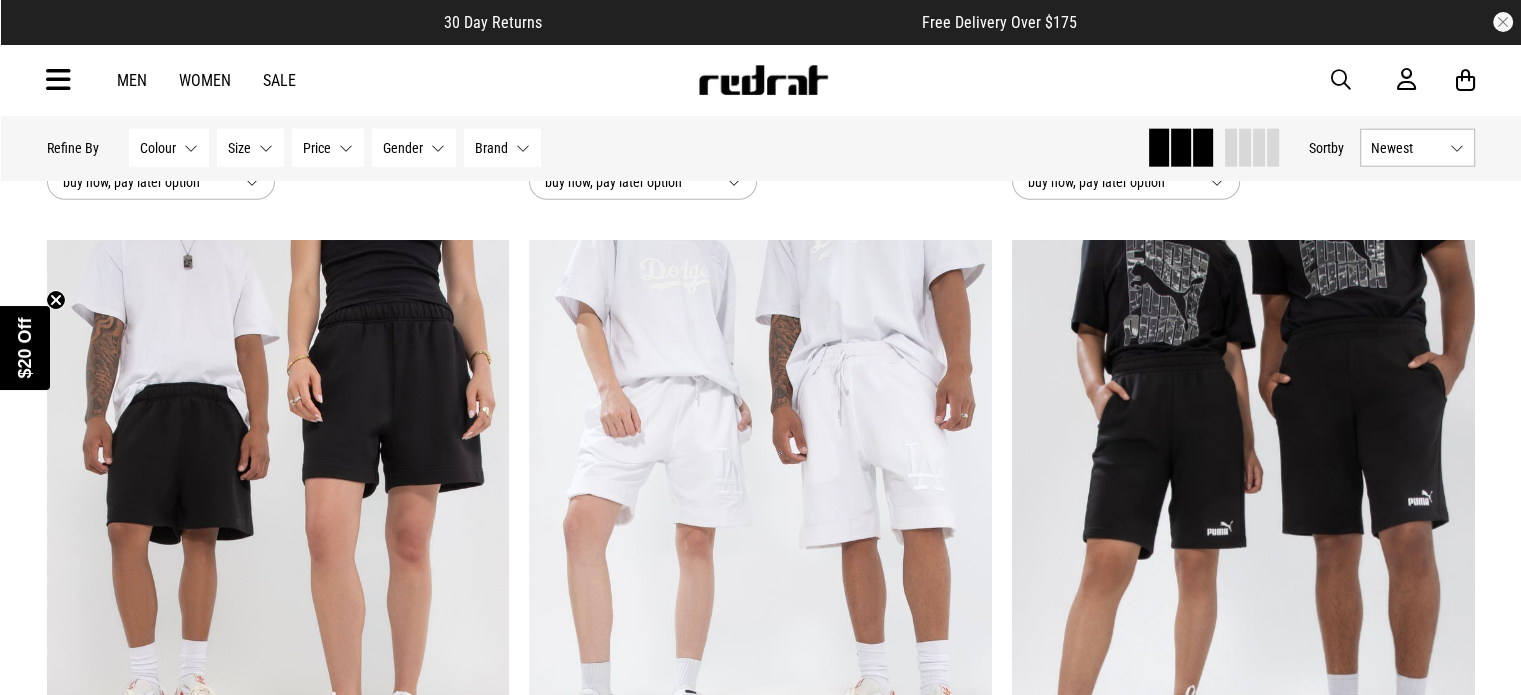 scroll, scrollTop: 4900, scrollLeft: 0, axis: vertical 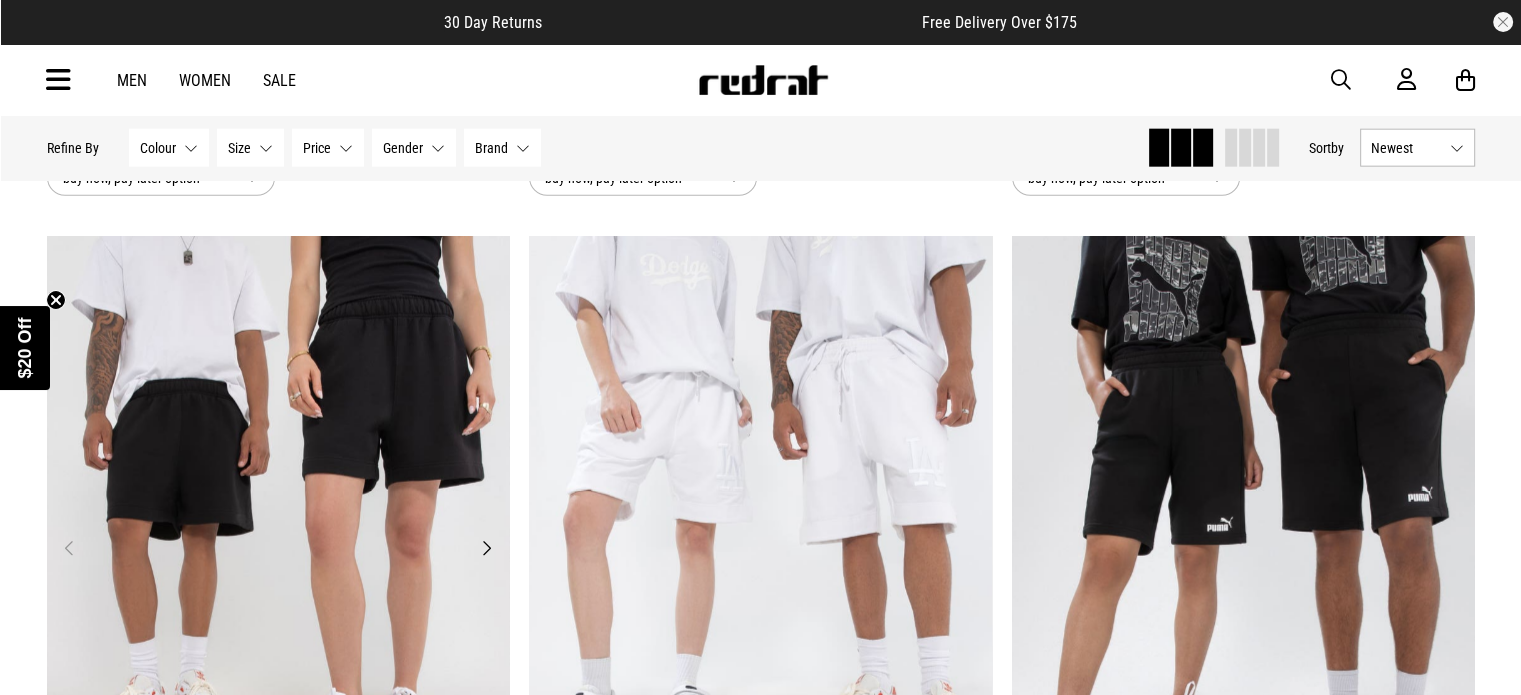 click at bounding box center [278, 560] 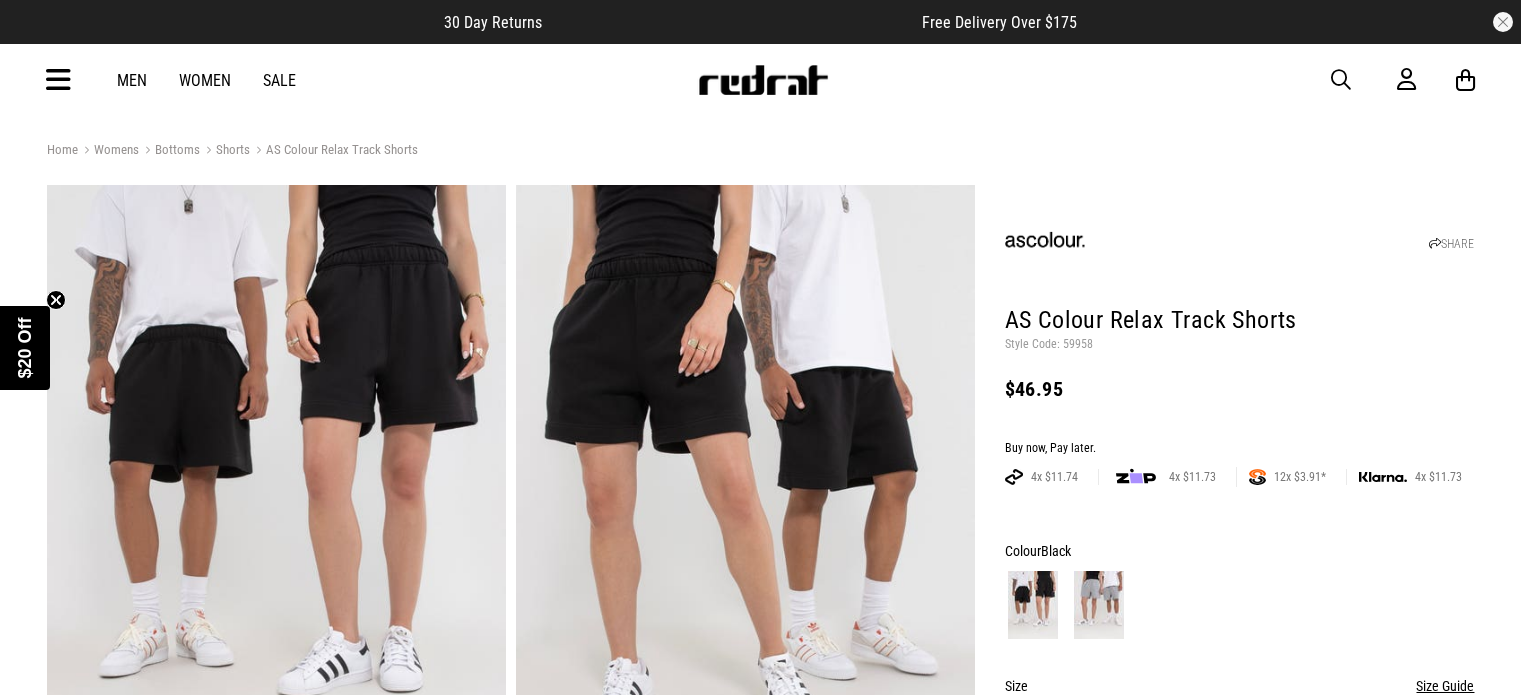 scroll, scrollTop: 0, scrollLeft: 0, axis: both 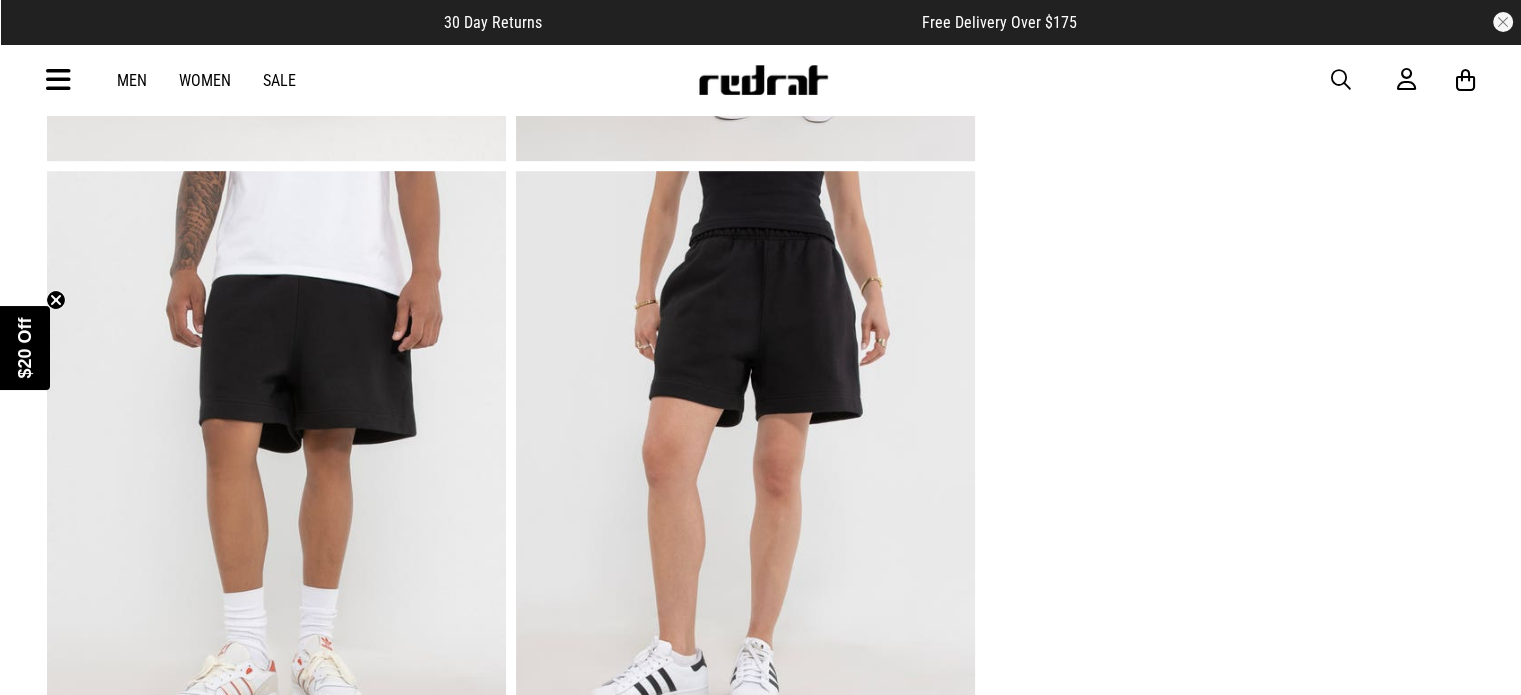 click at bounding box center [745, 487] 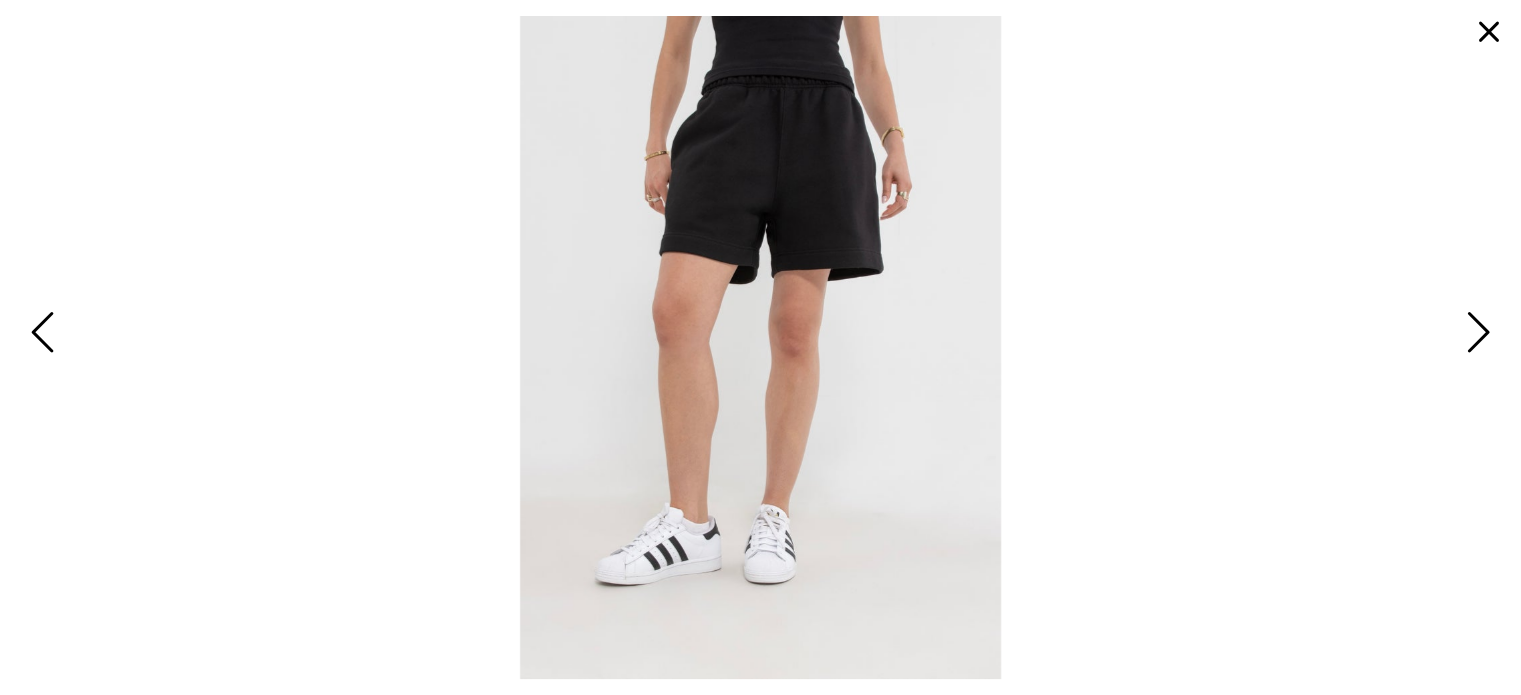 click at bounding box center (1475, 334) 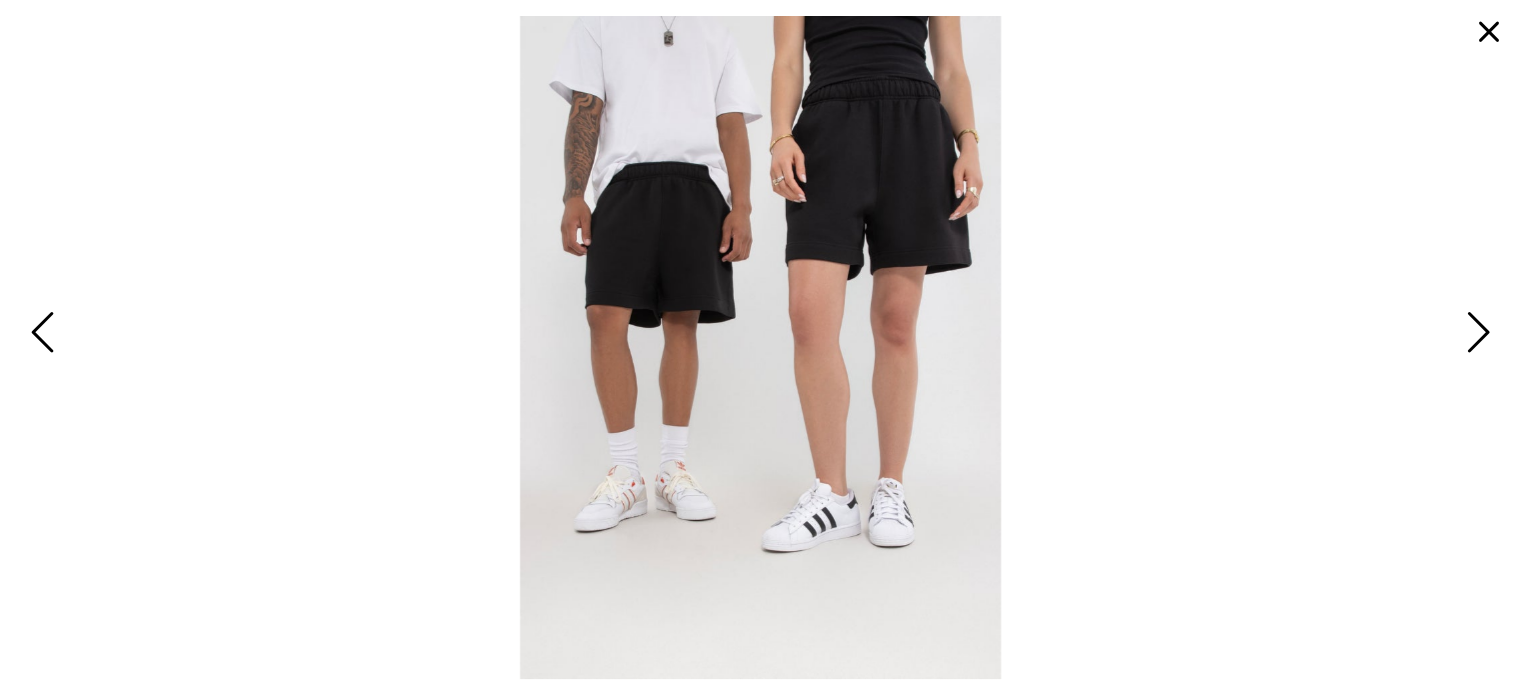 click at bounding box center (1475, 334) 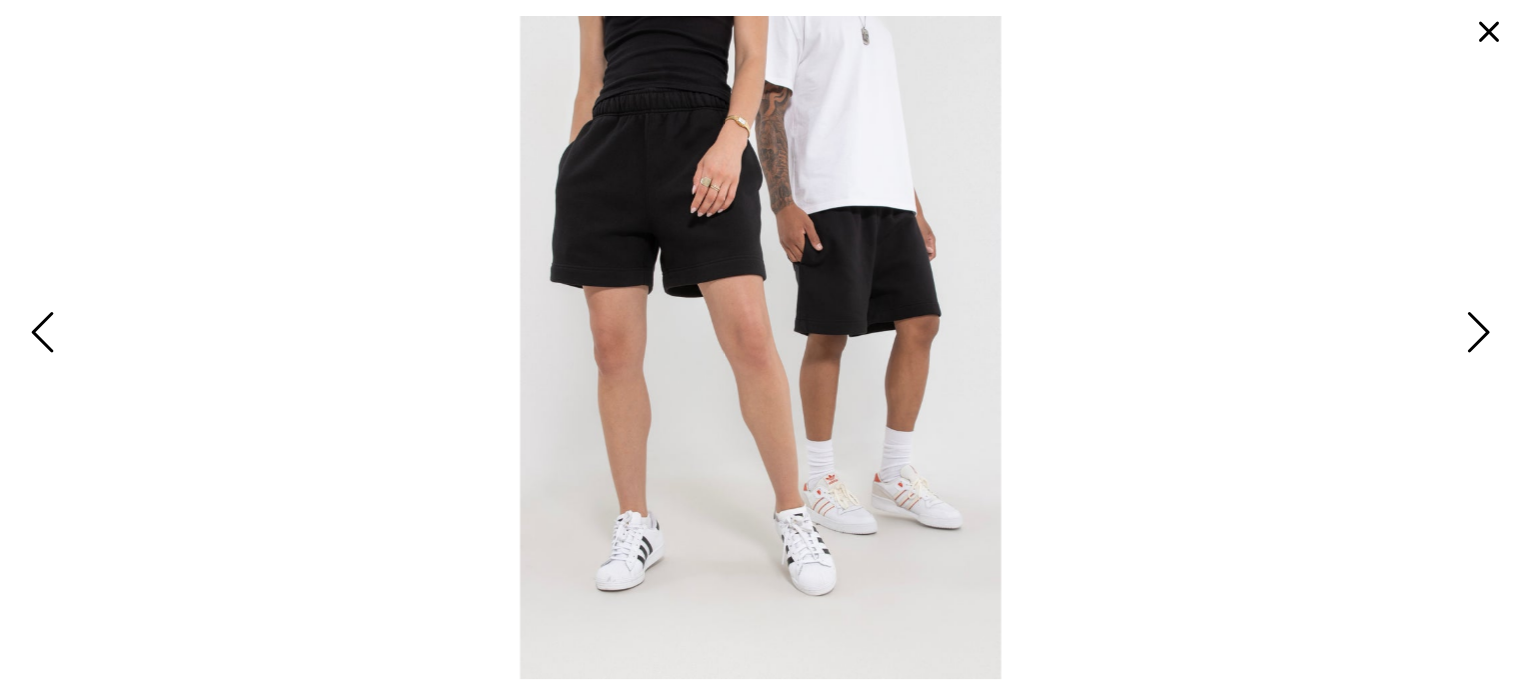 click at bounding box center [1475, 334] 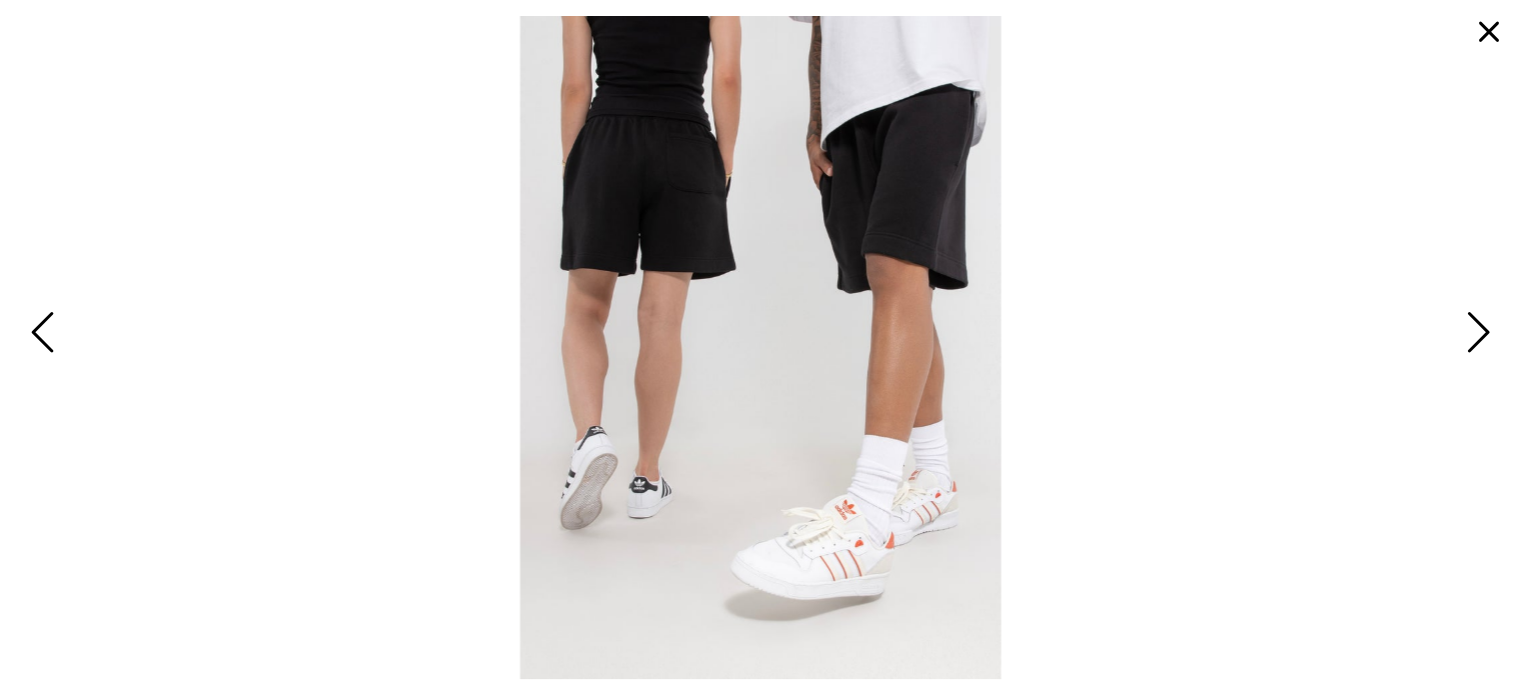 click at bounding box center (1475, 334) 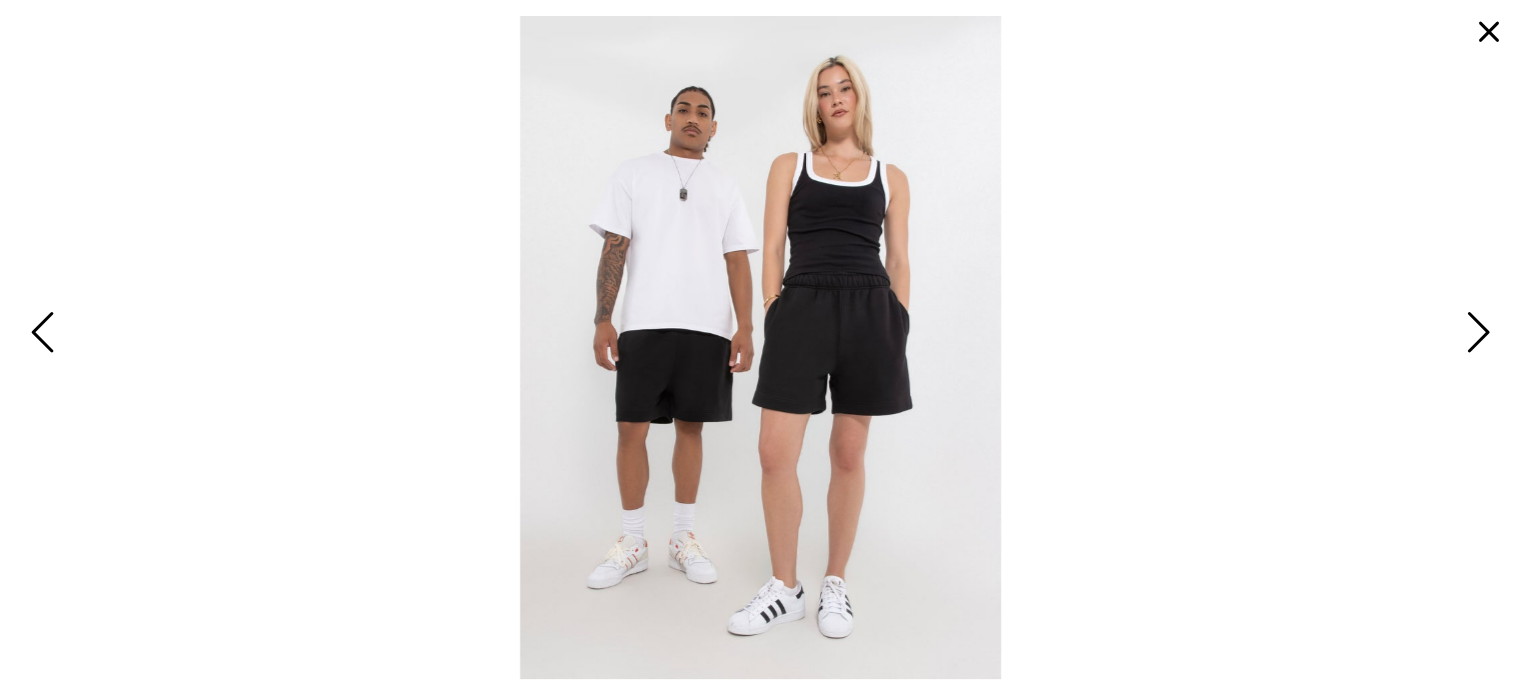 click at bounding box center (1475, 334) 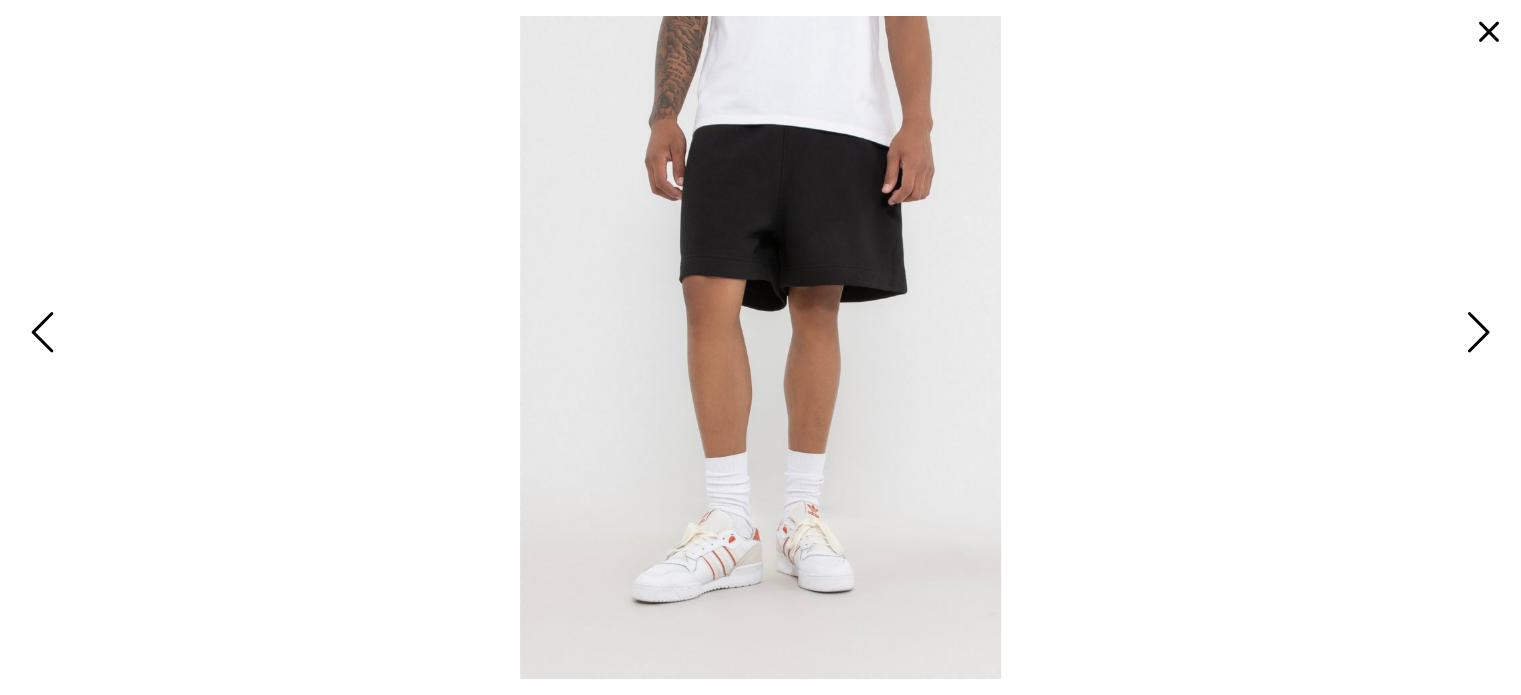 click at bounding box center (1475, 334) 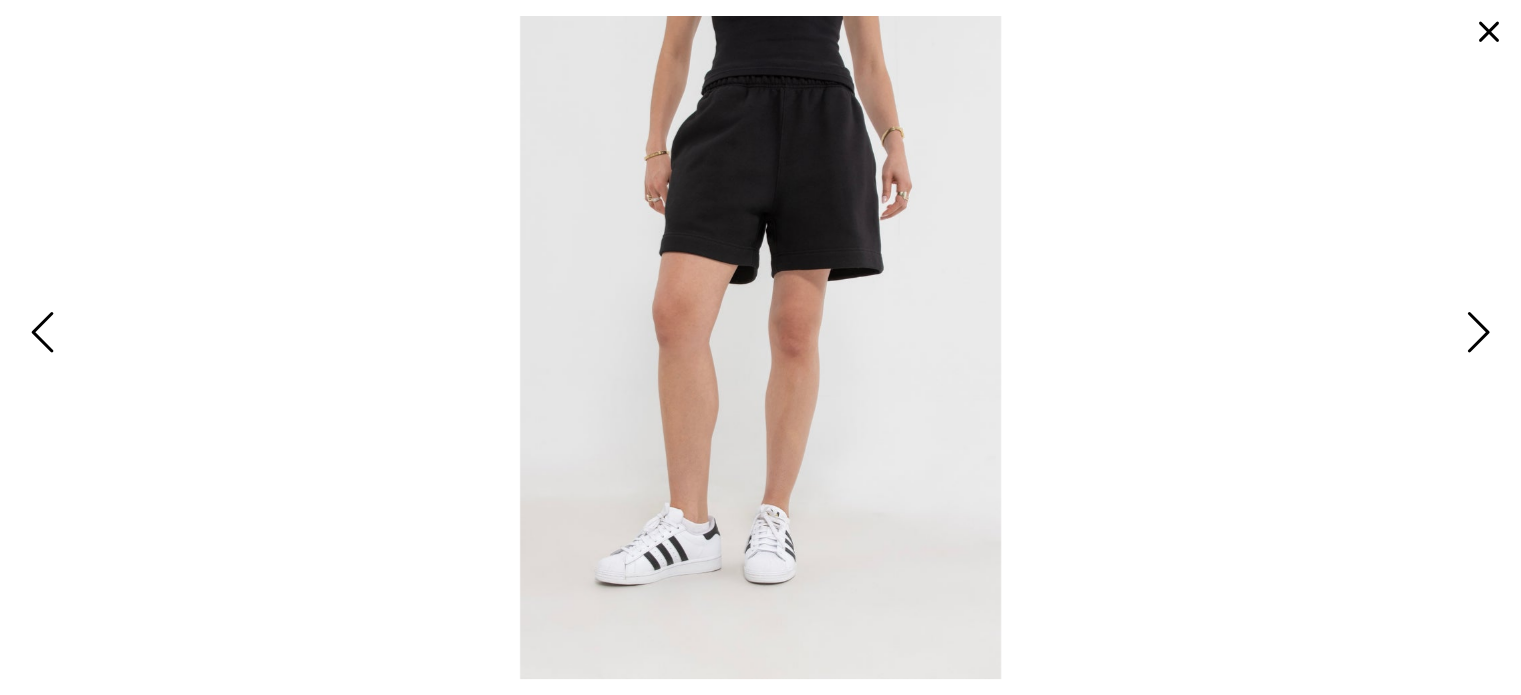 click at bounding box center (1489, 32) 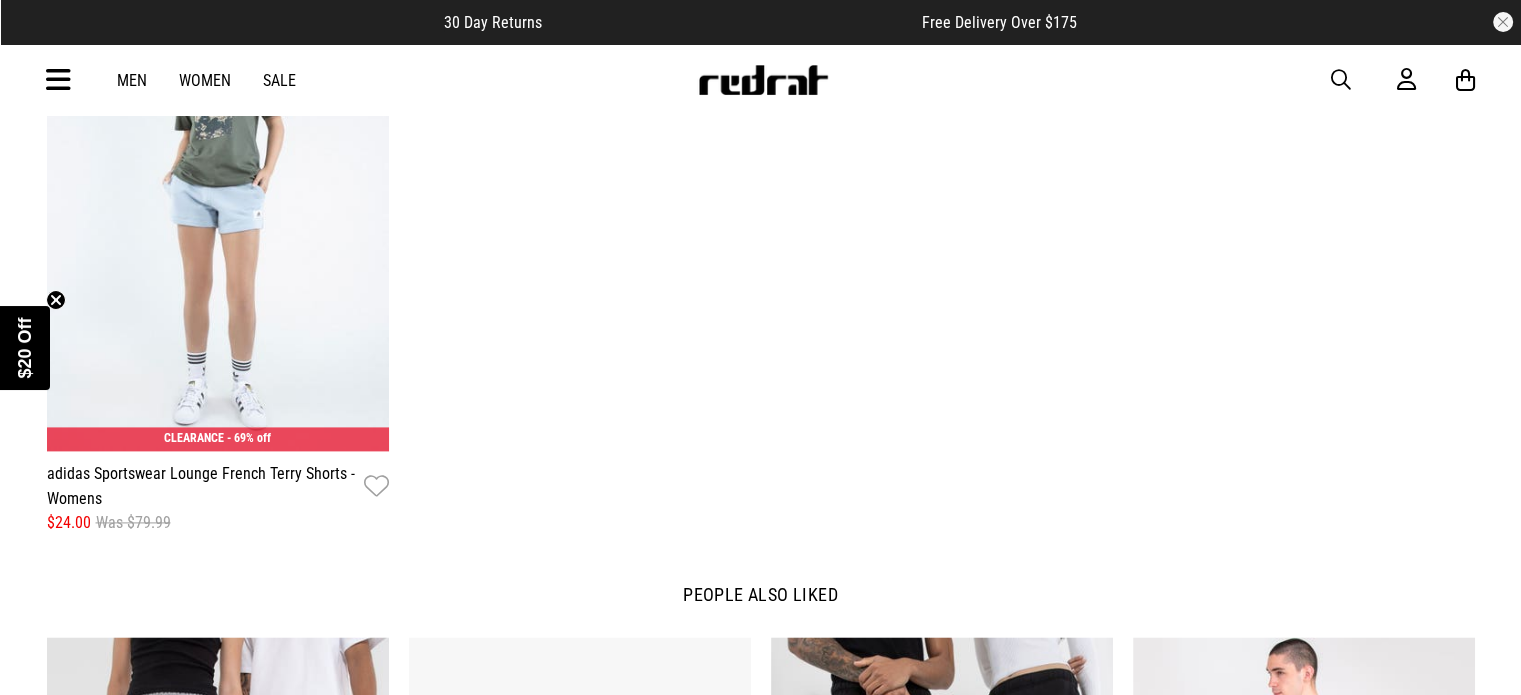 scroll, scrollTop: 3100, scrollLeft: 0, axis: vertical 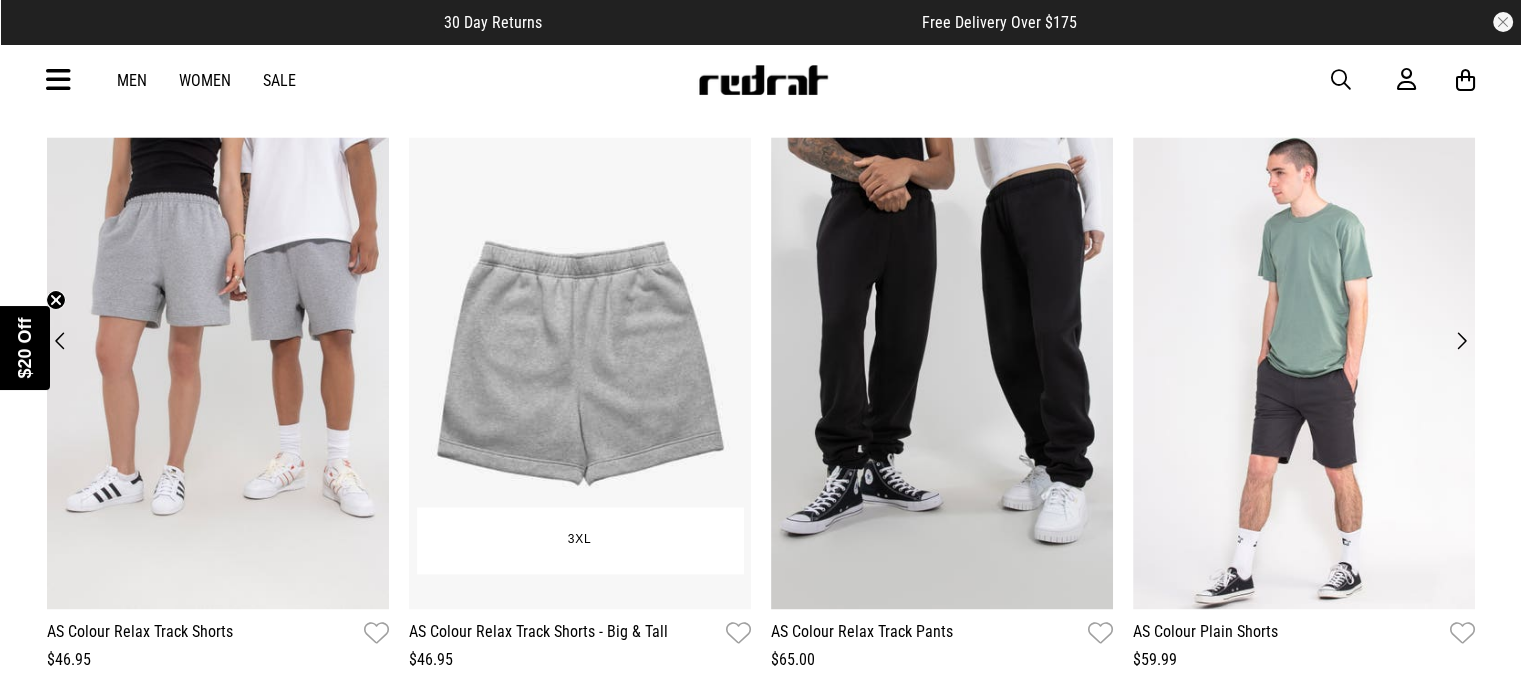click at bounding box center (580, 373) 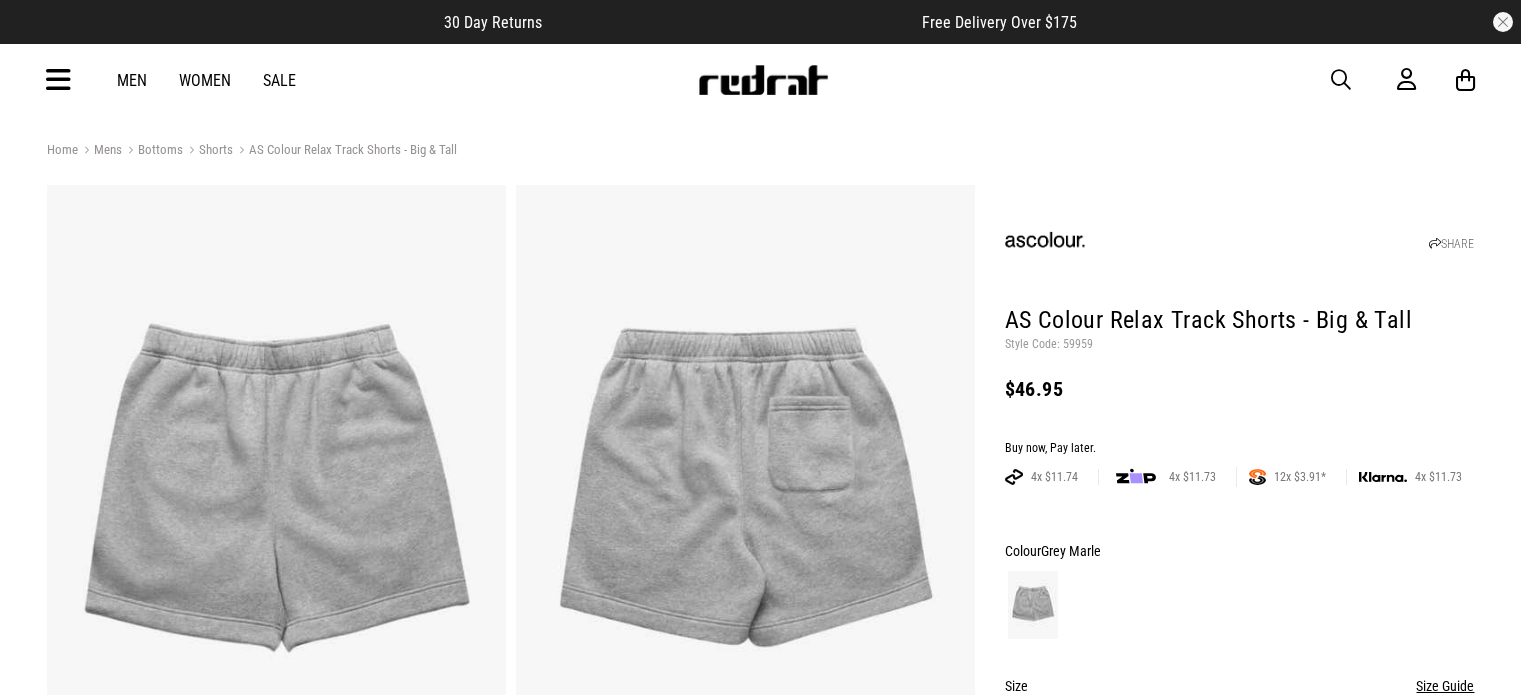 scroll, scrollTop: 0, scrollLeft: 0, axis: both 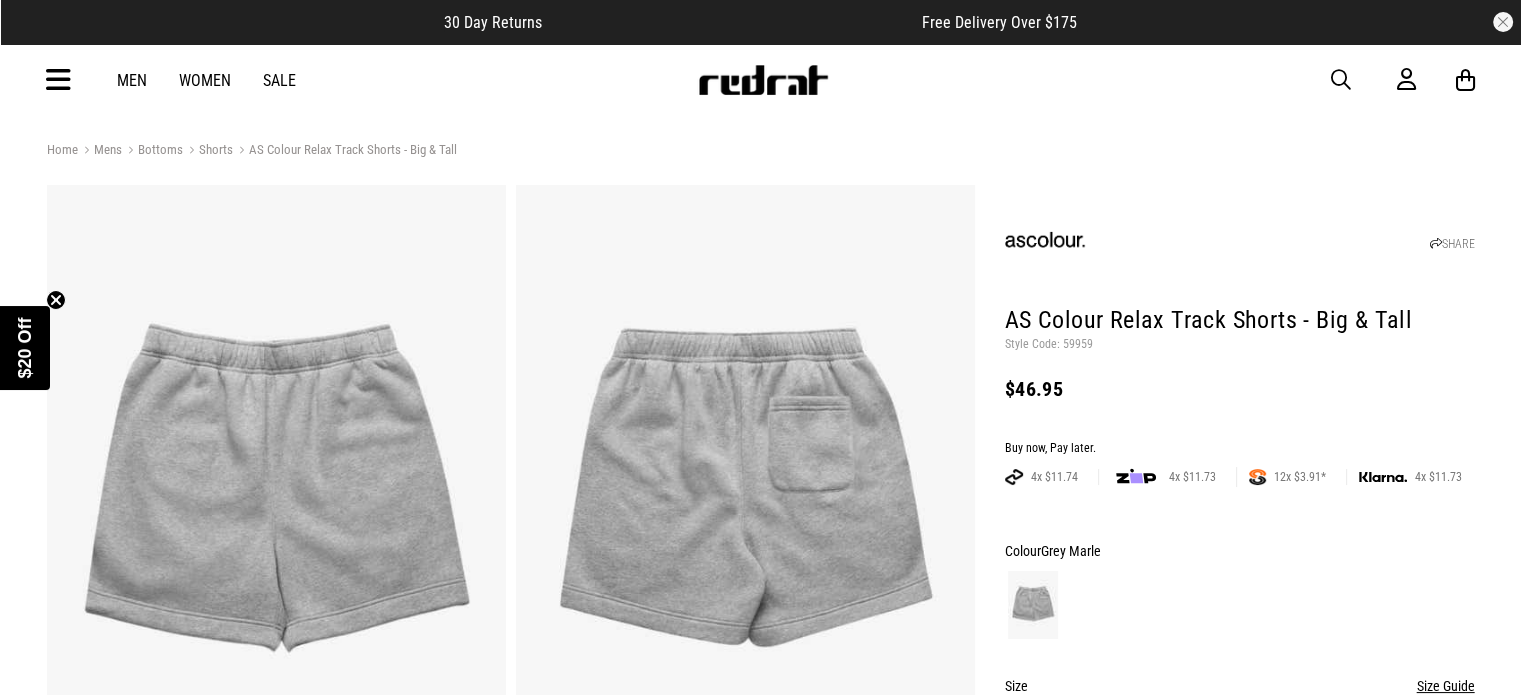 click at bounding box center (745, 501) 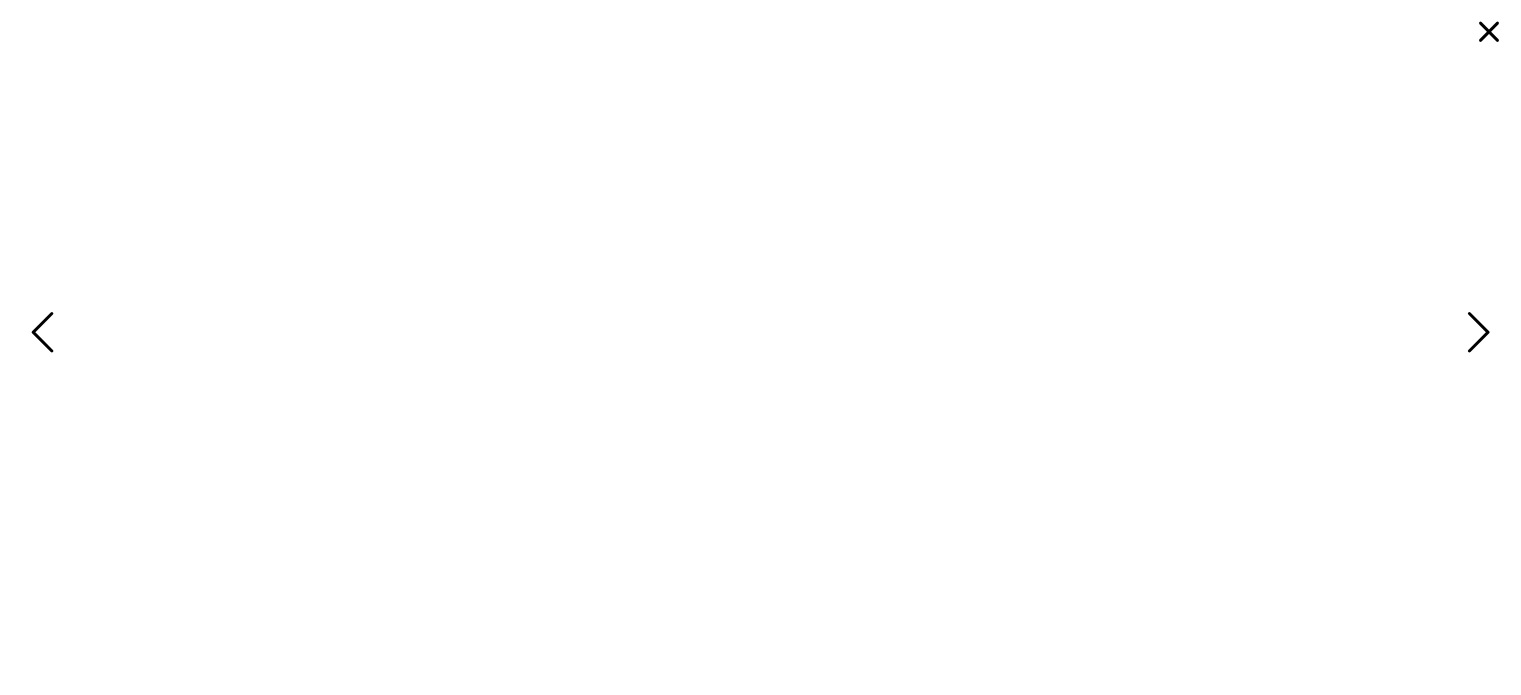 scroll, scrollTop: 0, scrollLeft: 0, axis: both 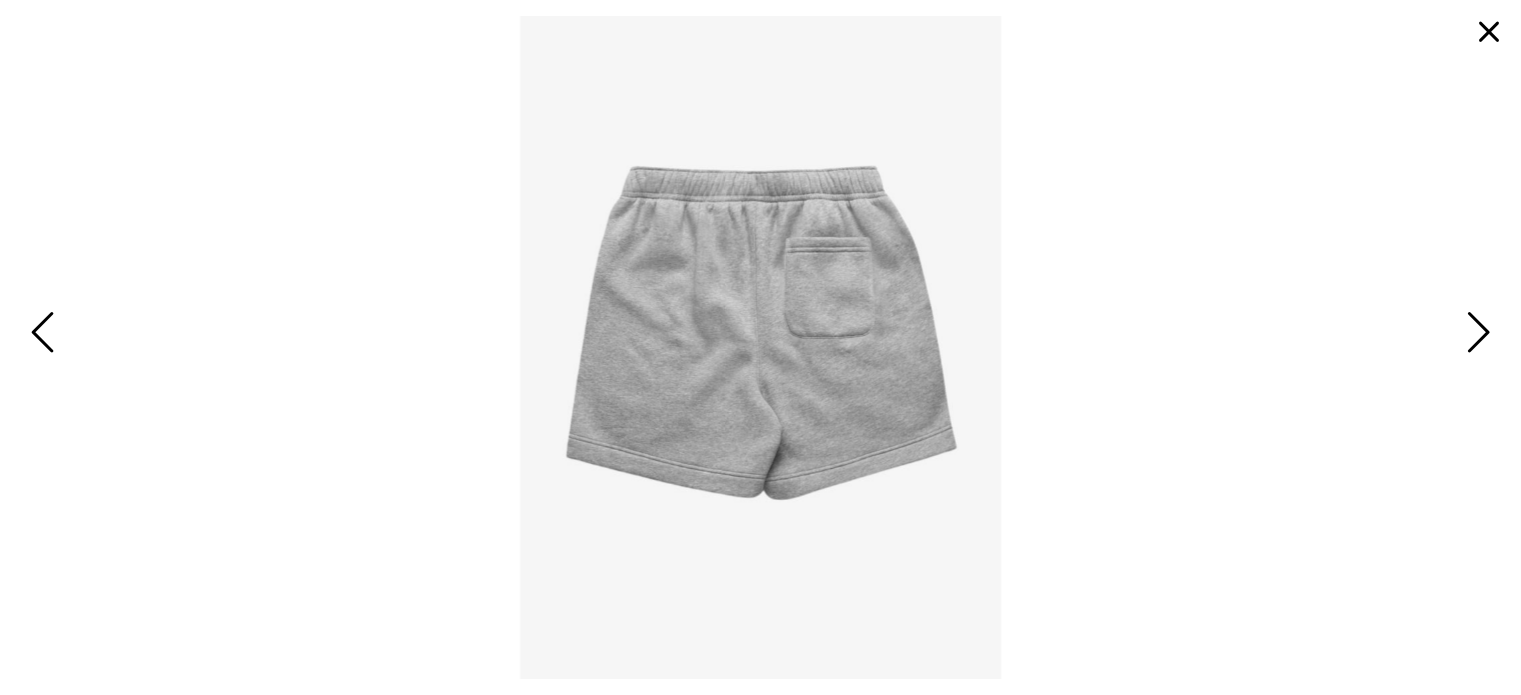 click at bounding box center [1475, 334] 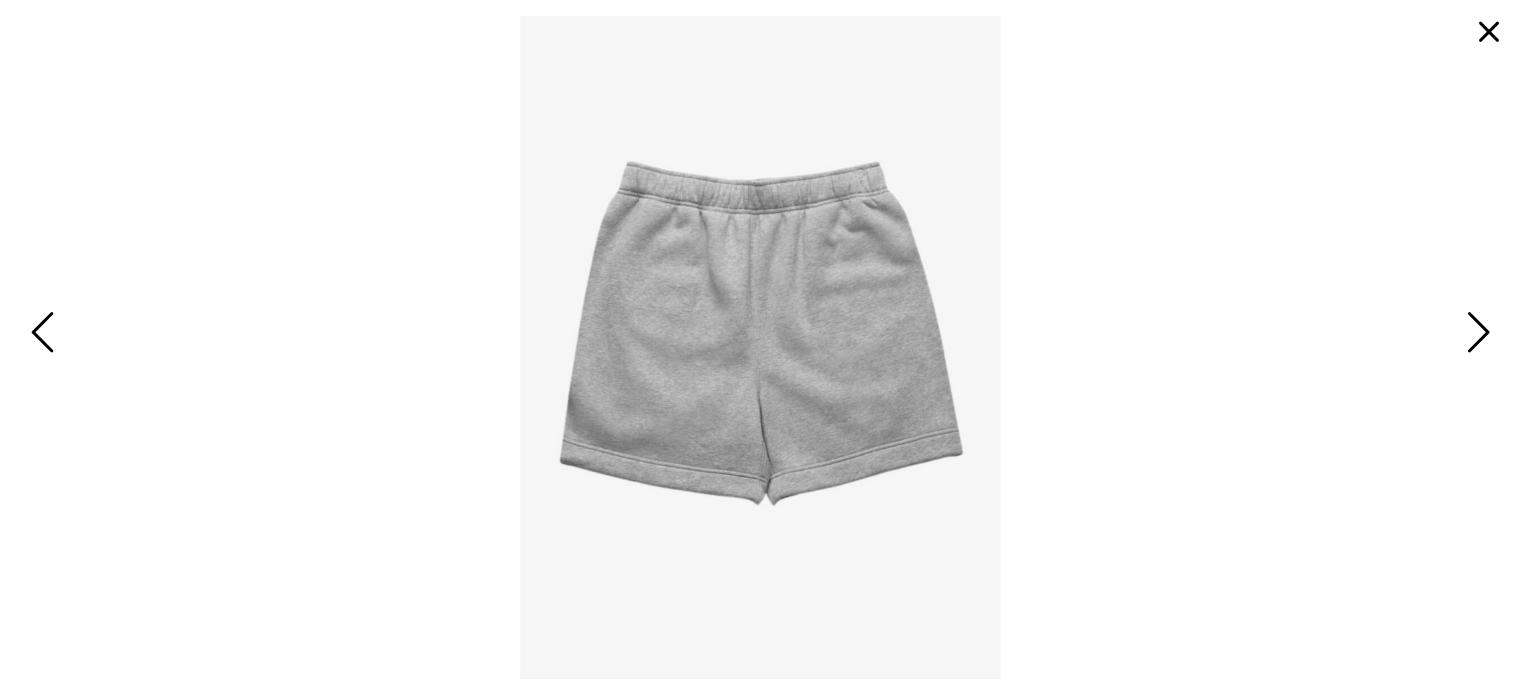 click at bounding box center [1489, 32] 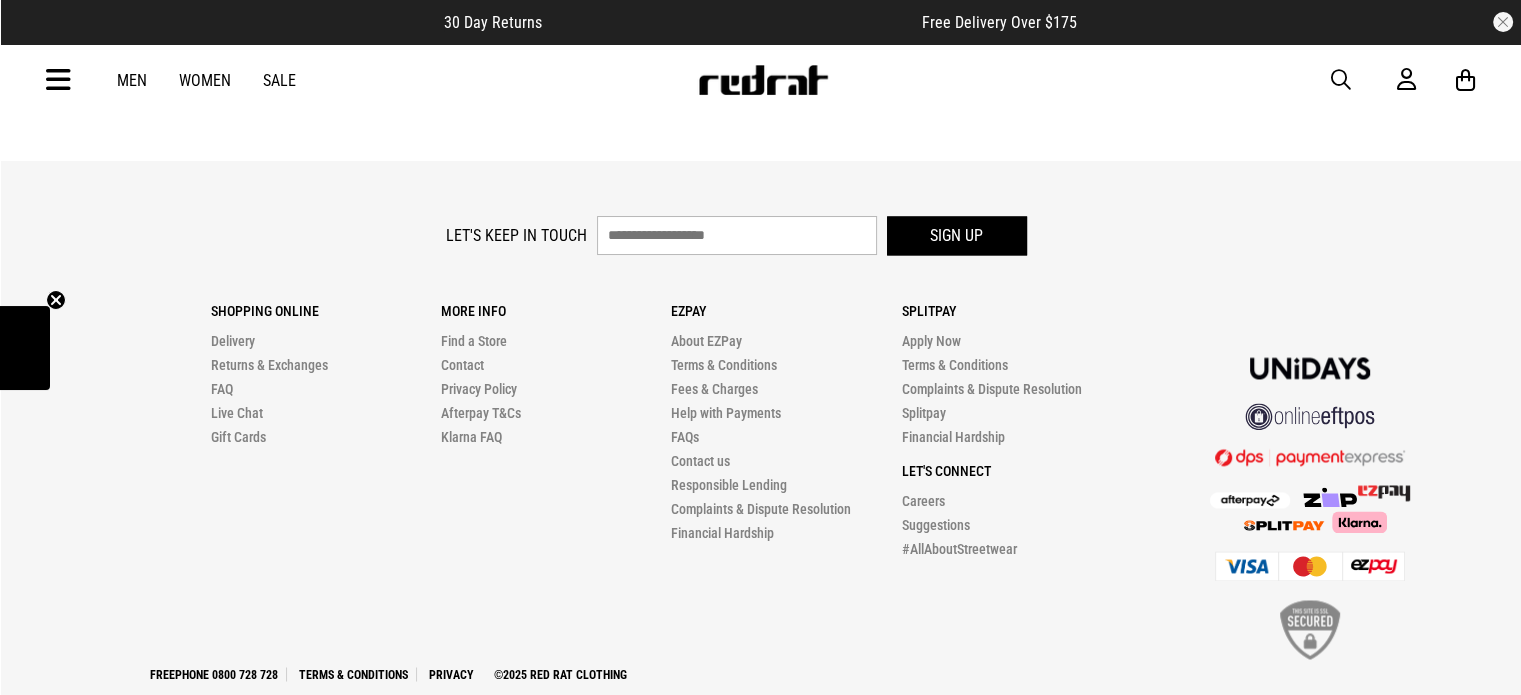 scroll, scrollTop: 3050, scrollLeft: 0, axis: vertical 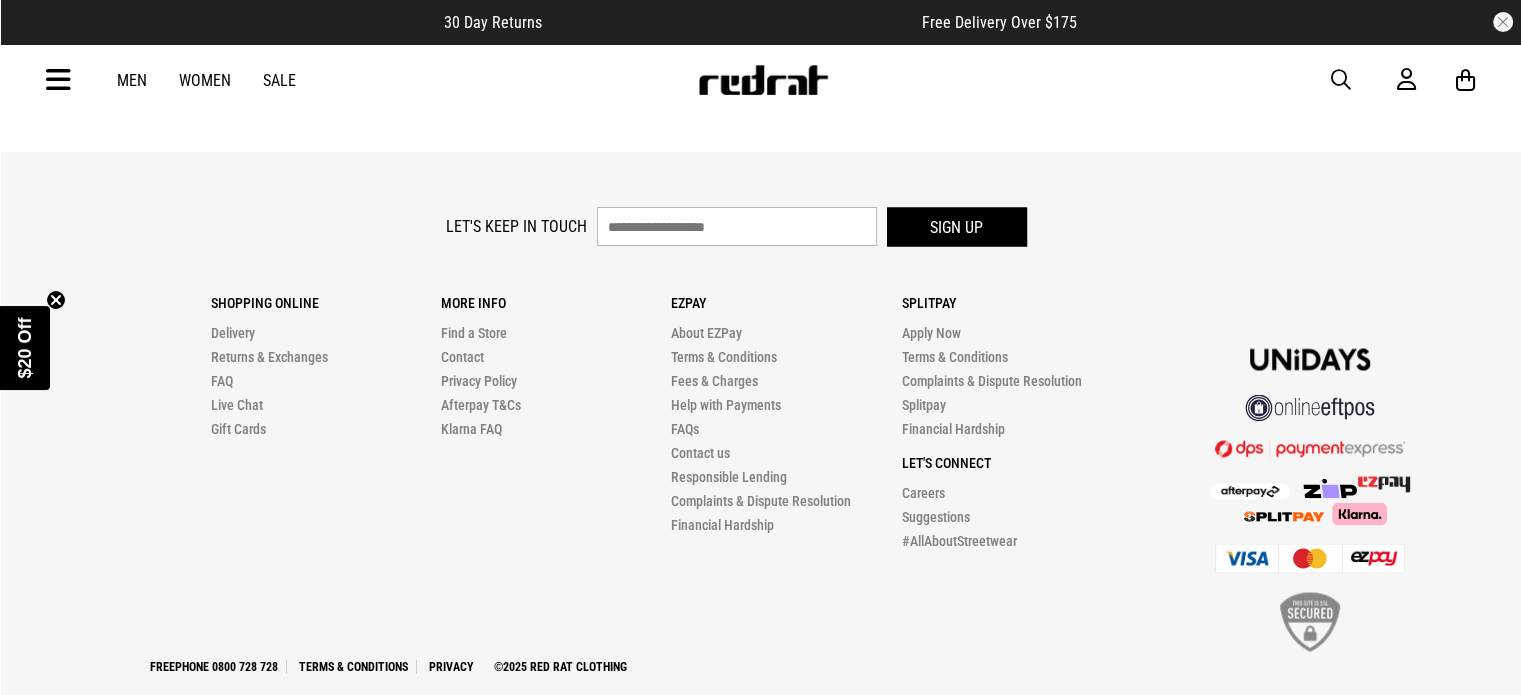 click at bounding box center (1341, 80) 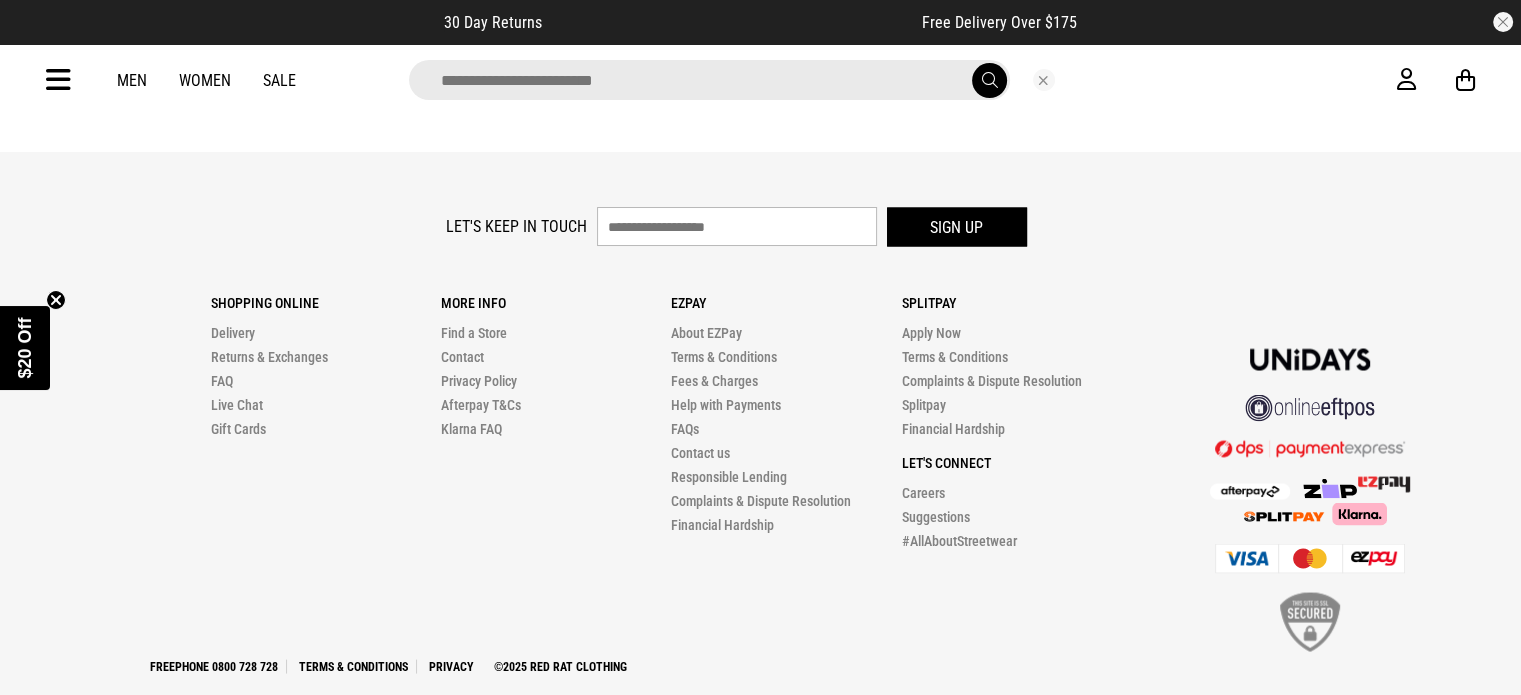 click at bounding box center [709, 80] 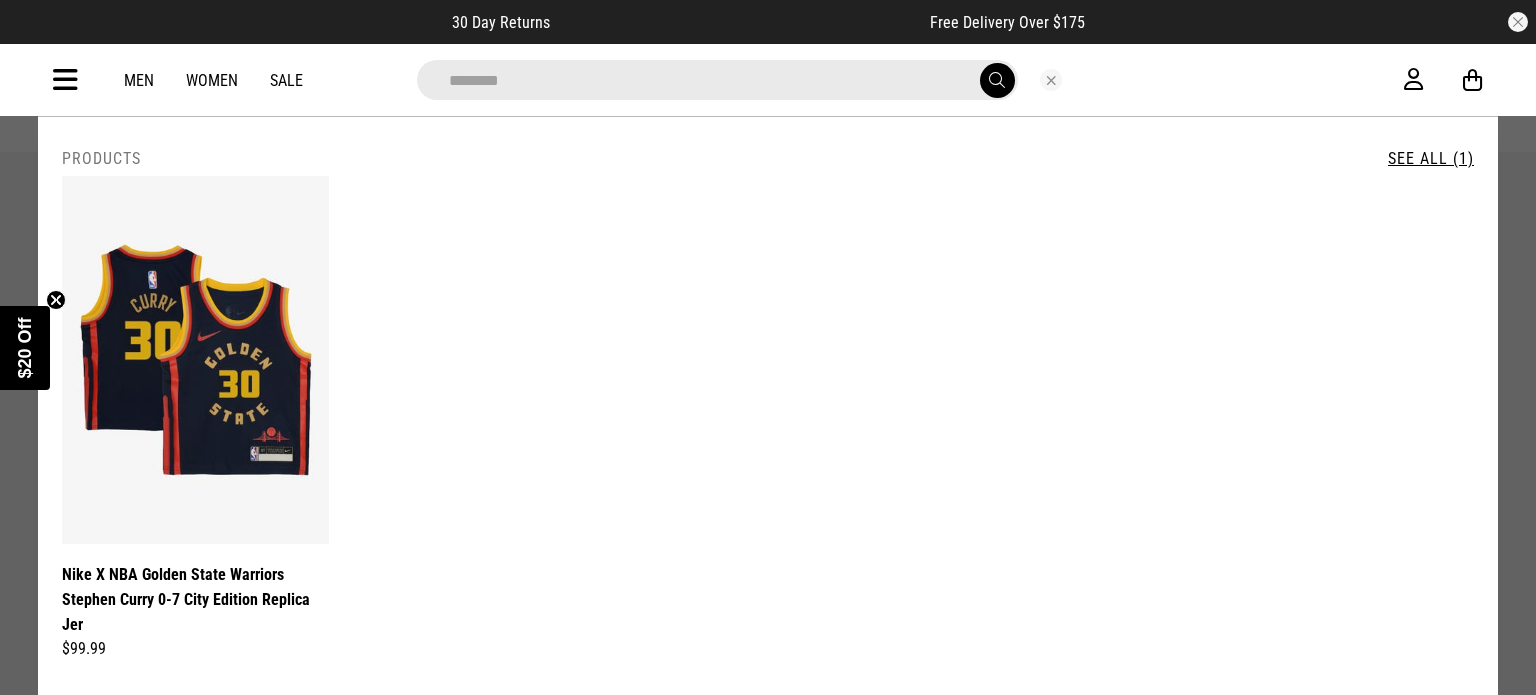 type on "********" 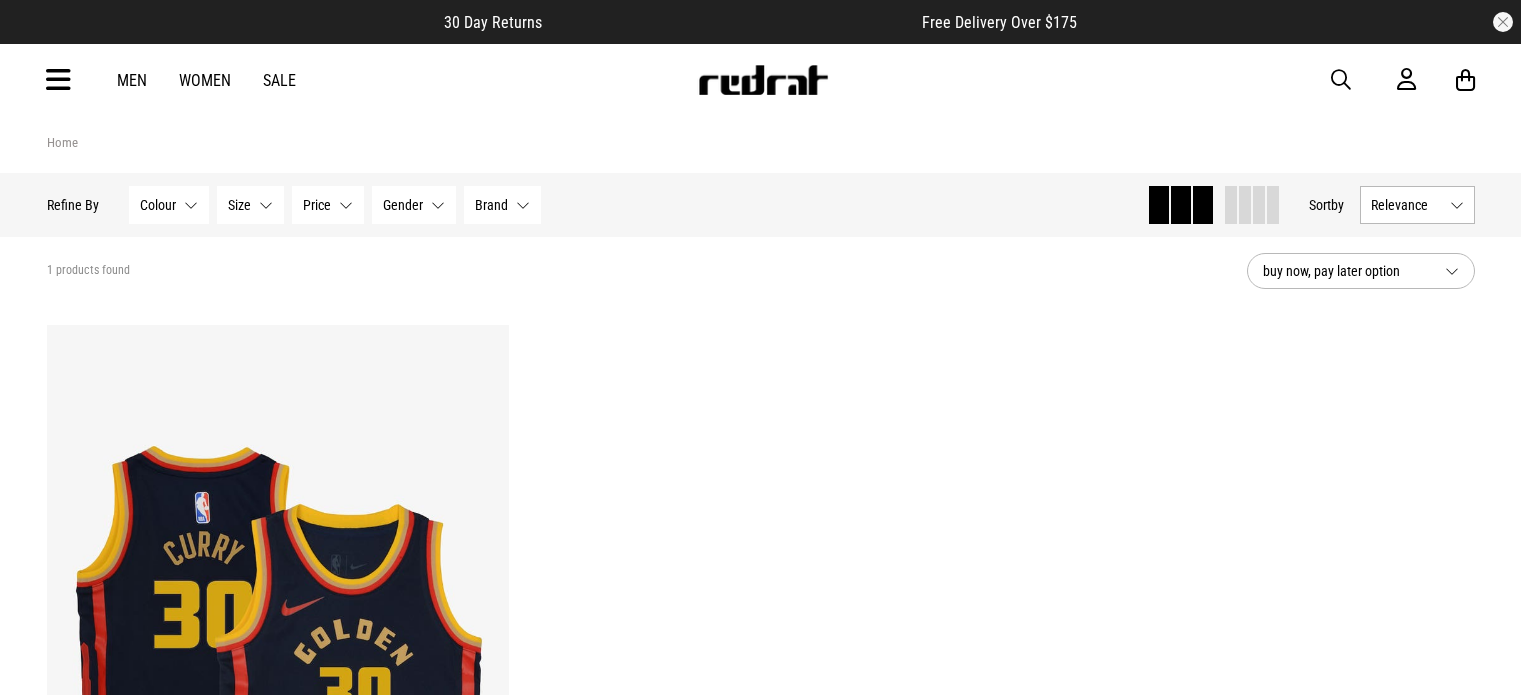 scroll, scrollTop: 0, scrollLeft: 0, axis: both 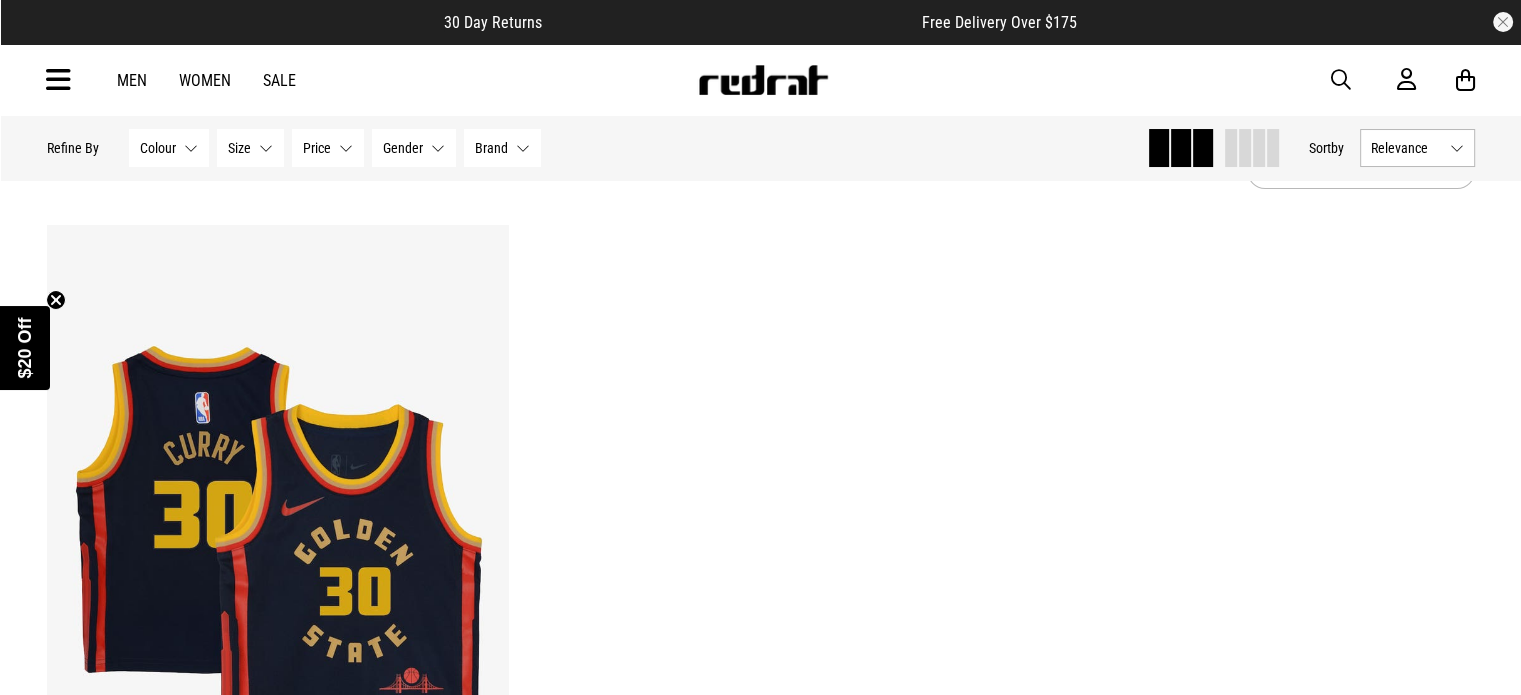 click on "Women" at bounding box center (205, 80) 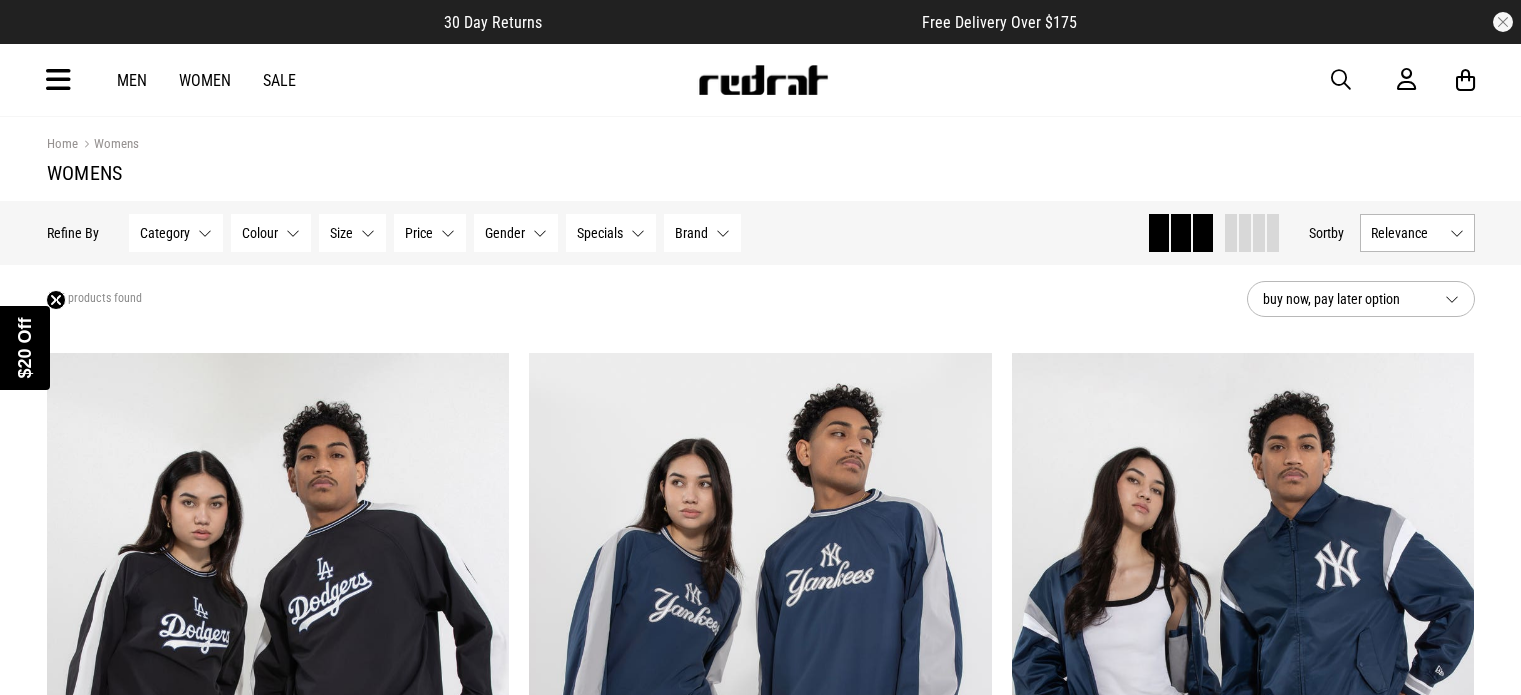 scroll, scrollTop: 0, scrollLeft: 0, axis: both 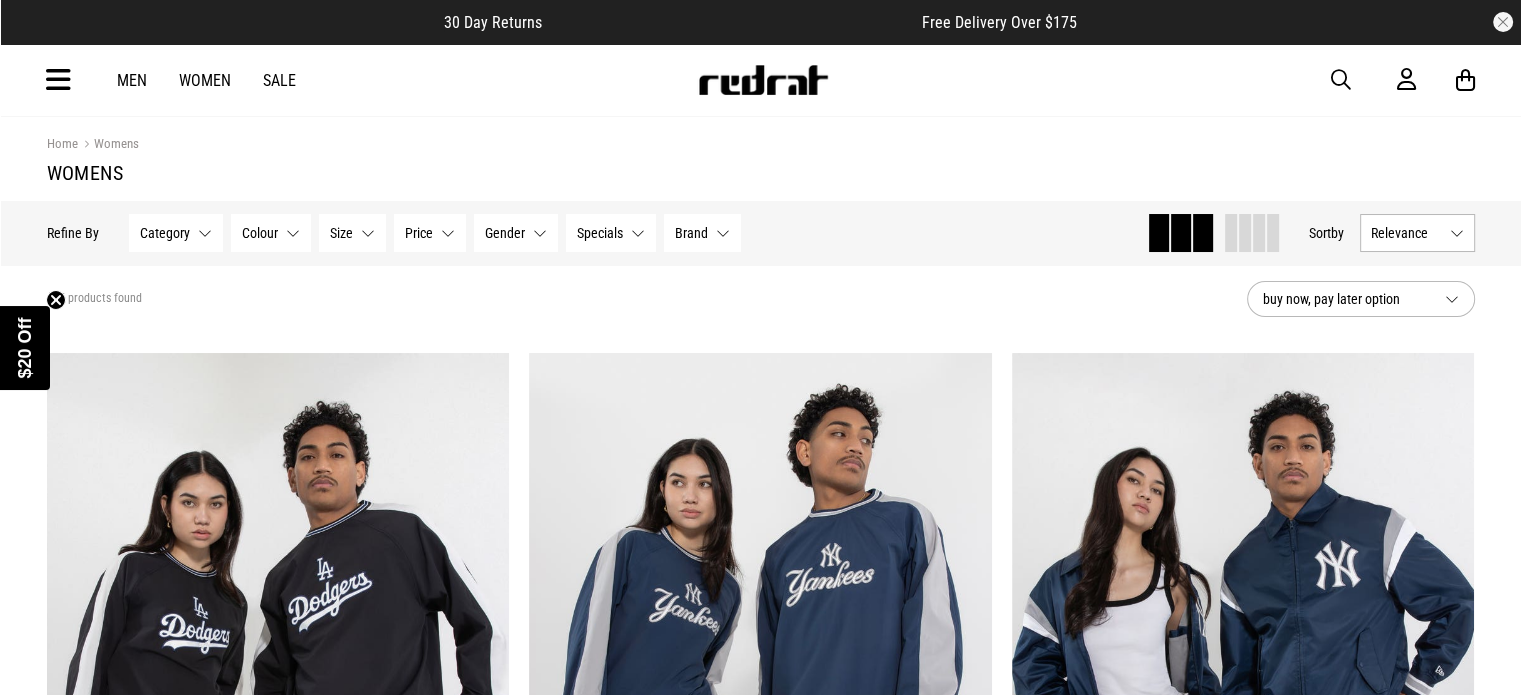 click on "Women" at bounding box center (205, 80) 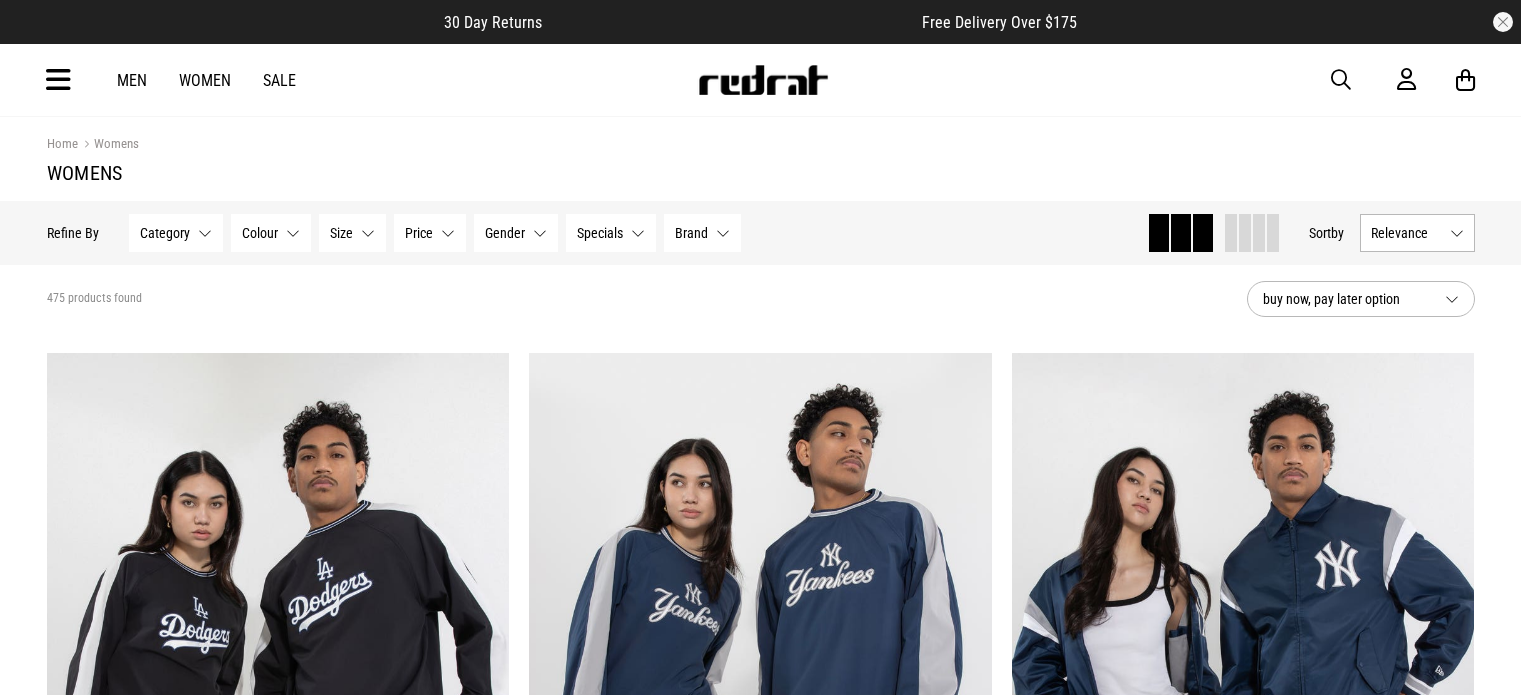 scroll, scrollTop: 0, scrollLeft: 0, axis: both 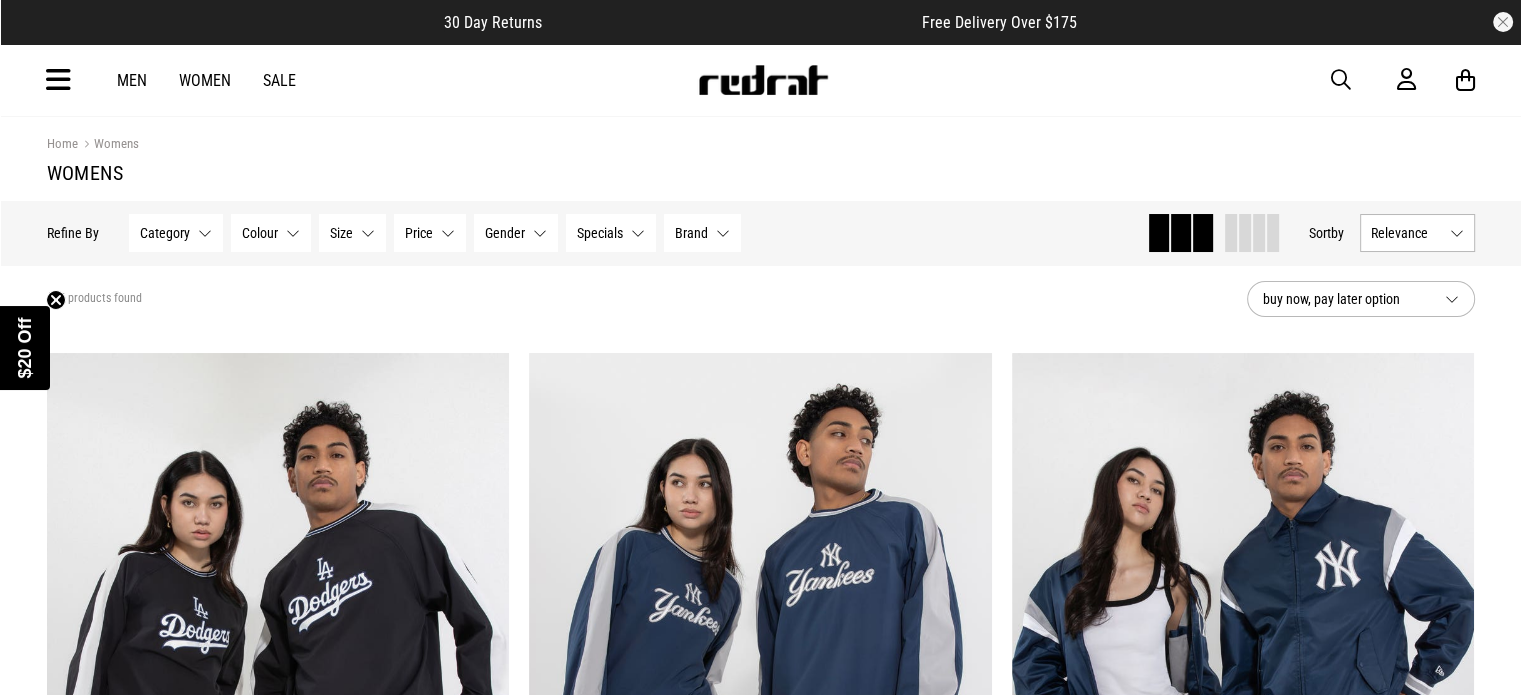 click on "Category  None selected" at bounding box center (176, 233) 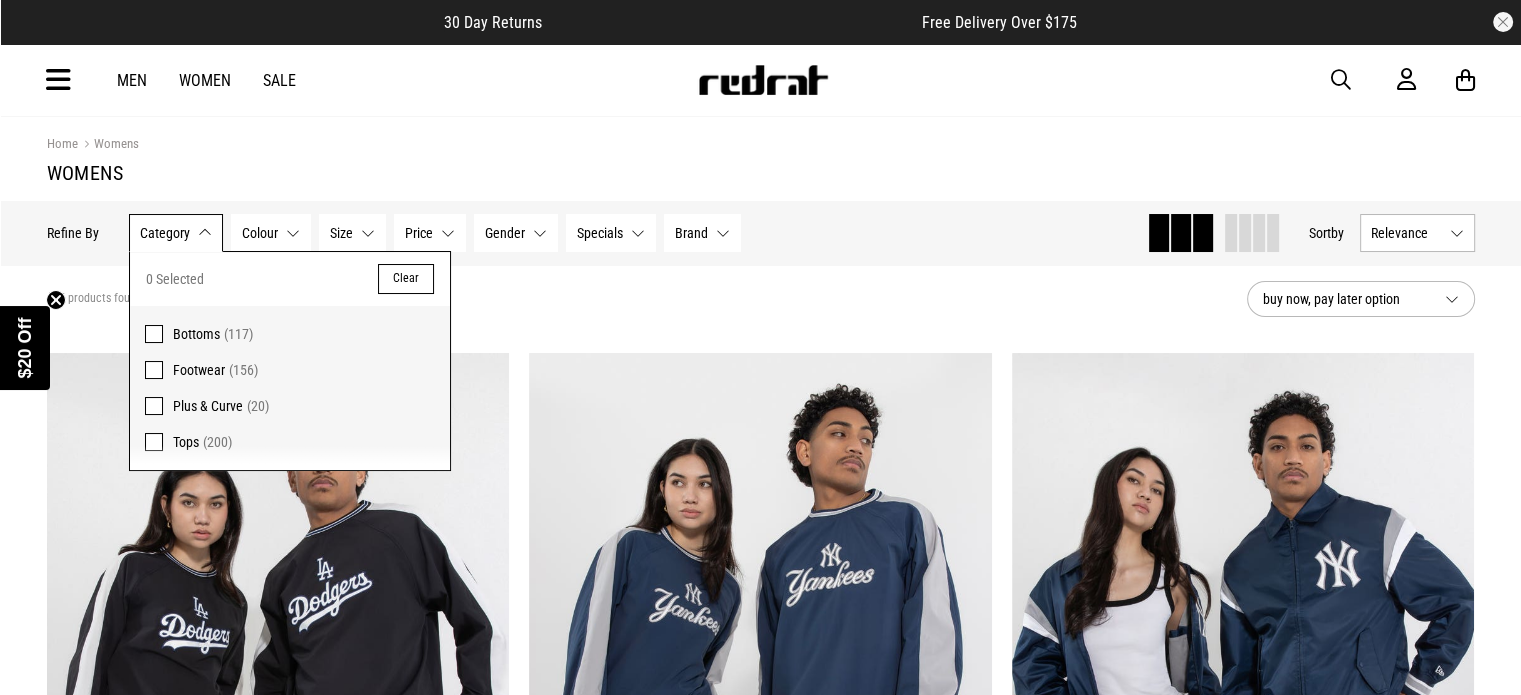 click at bounding box center (154, 334) 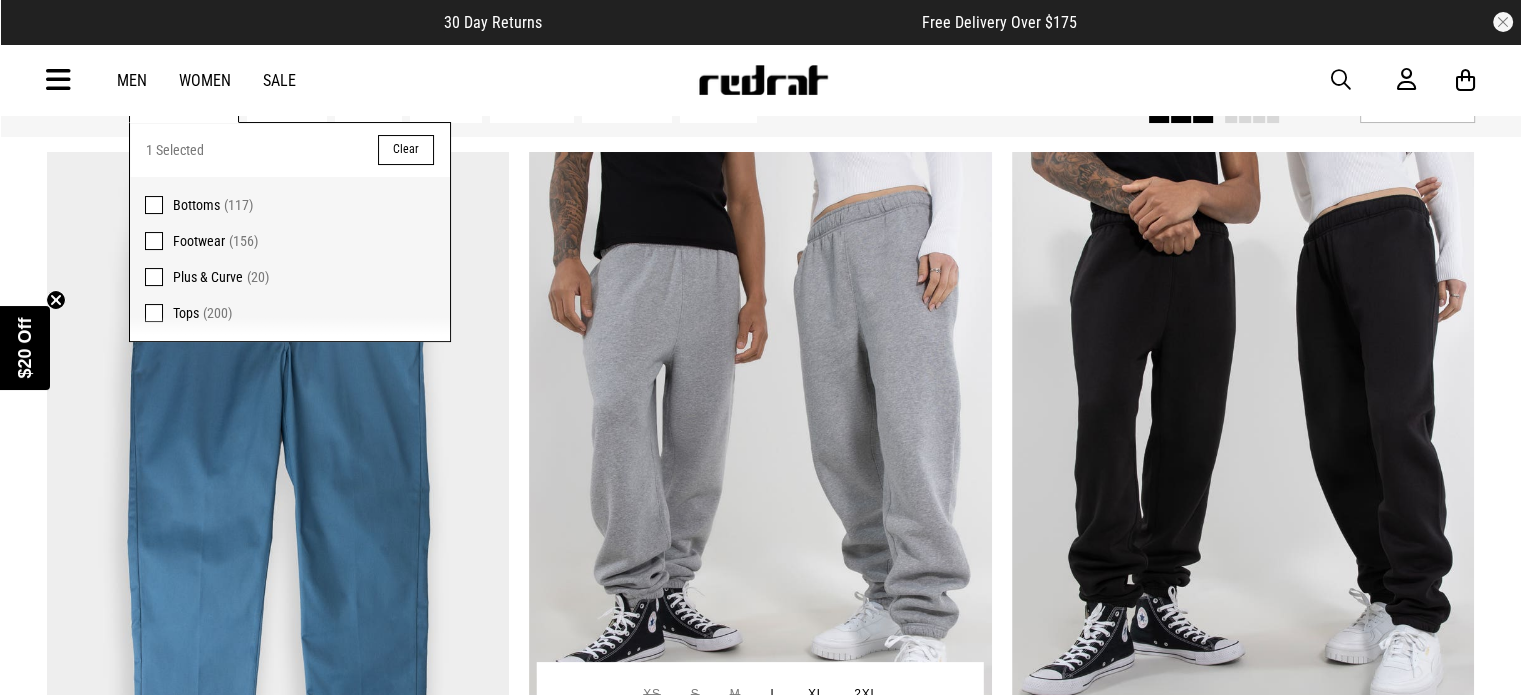 scroll, scrollTop: 400, scrollLeft: 0, axis: vertical 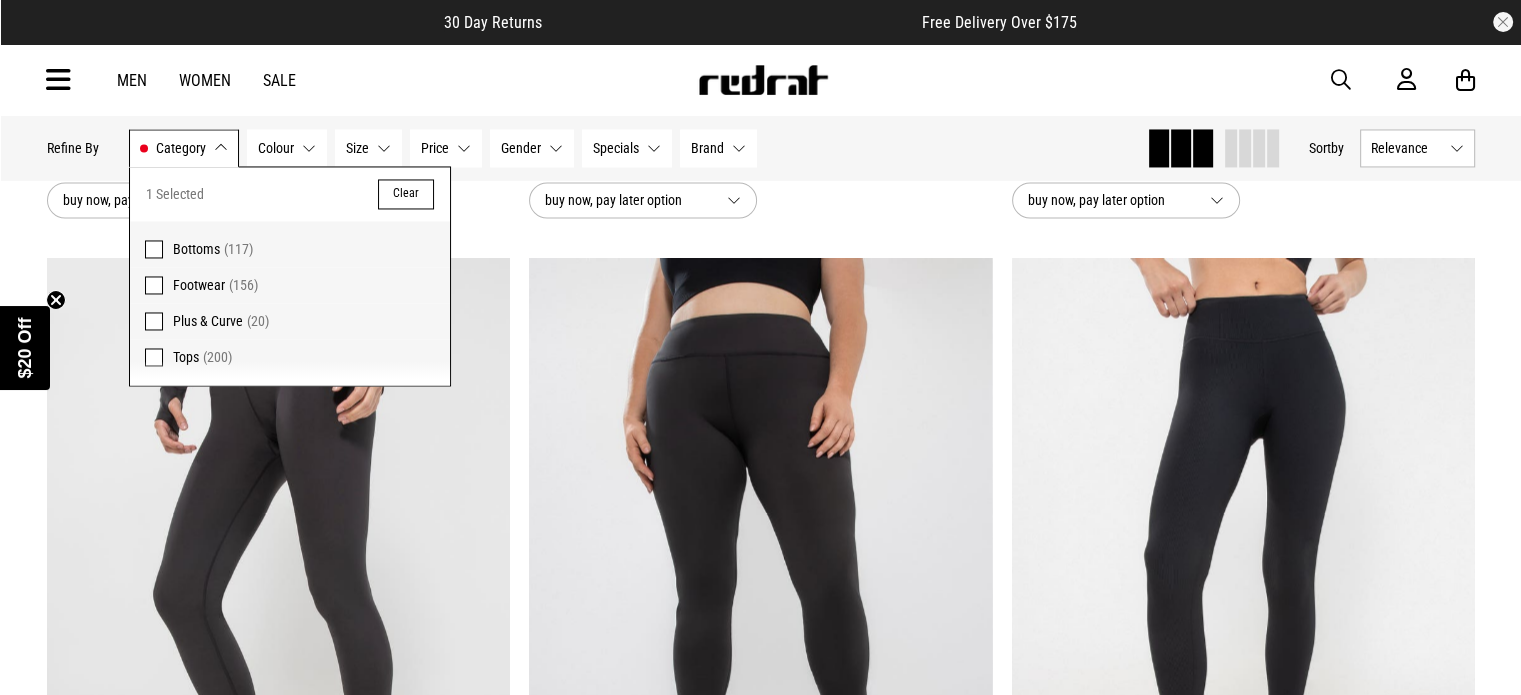 click at bounding box center [154, 249] 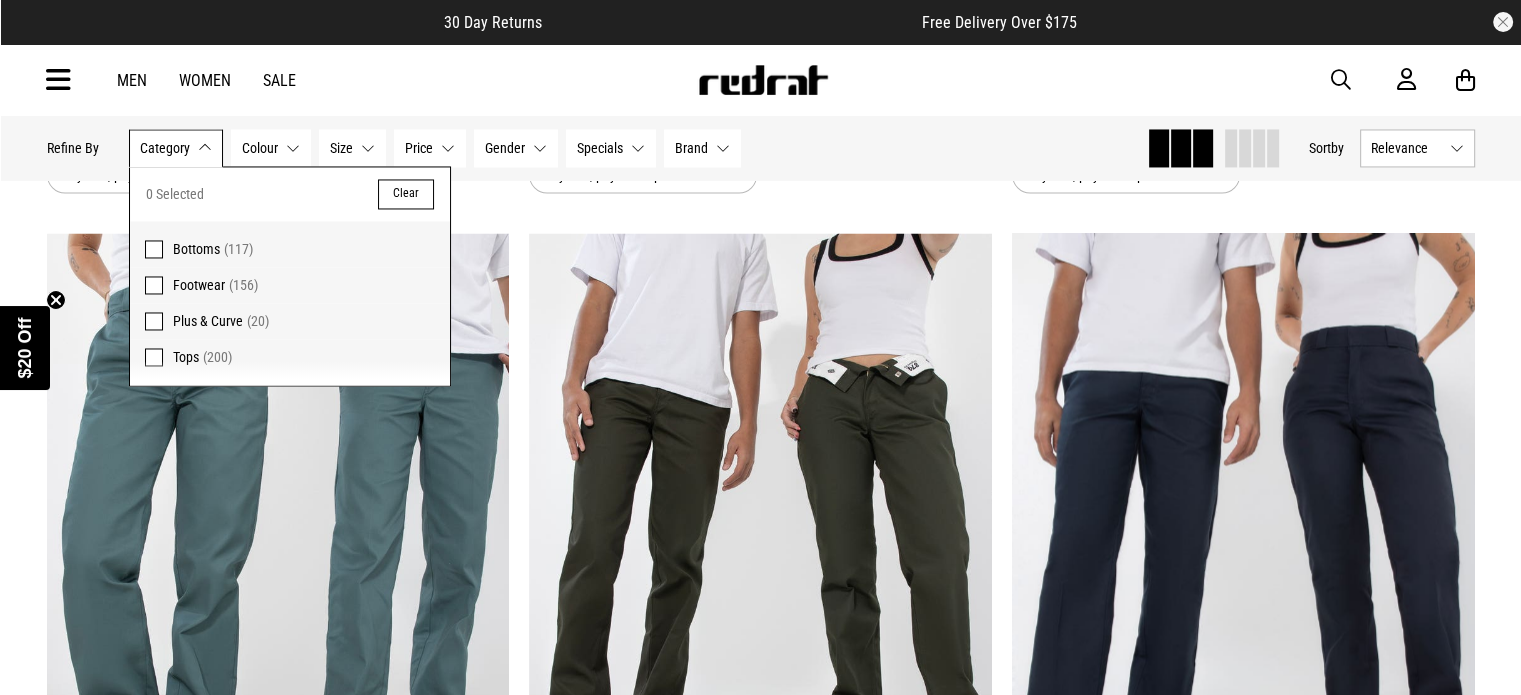 scroll, scrollTop: 4880, scrollLeft: 0, axis: vertical 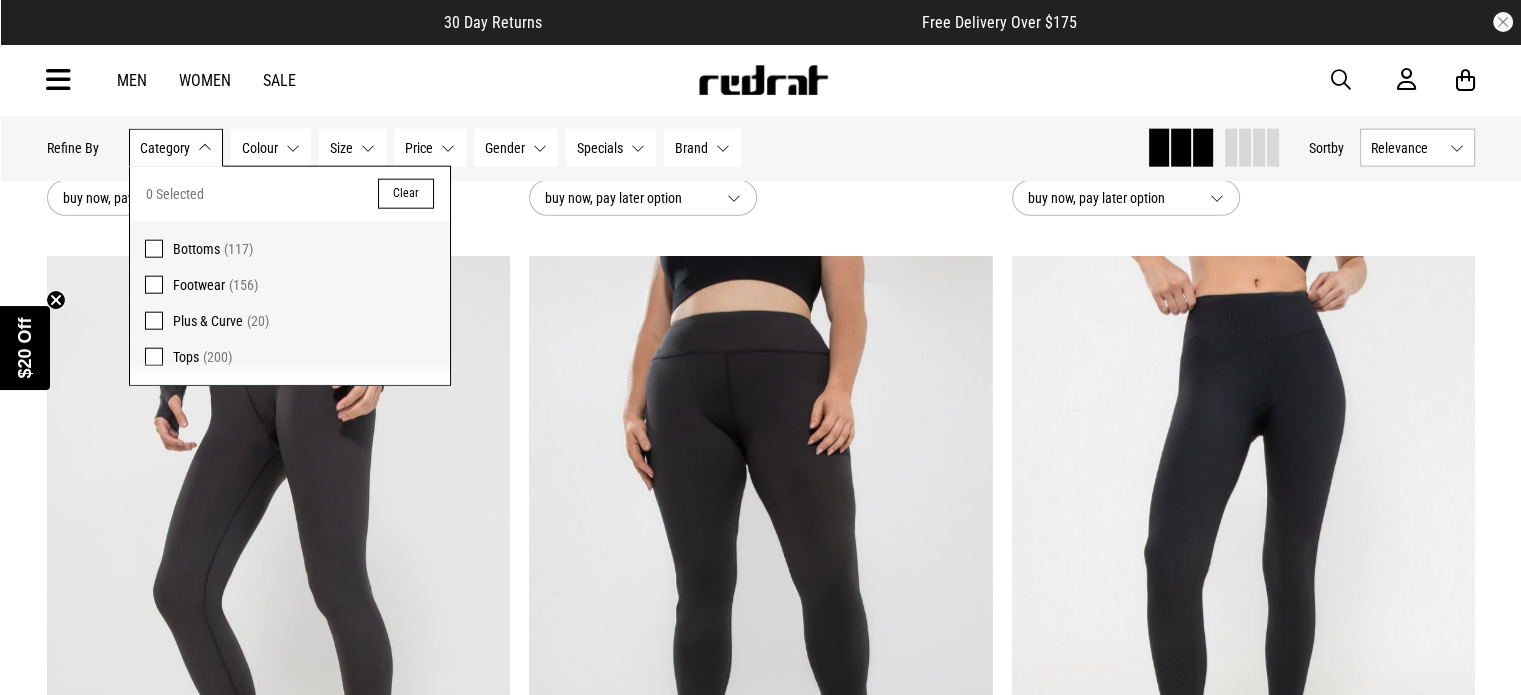 click at bounding box center [154, 357] 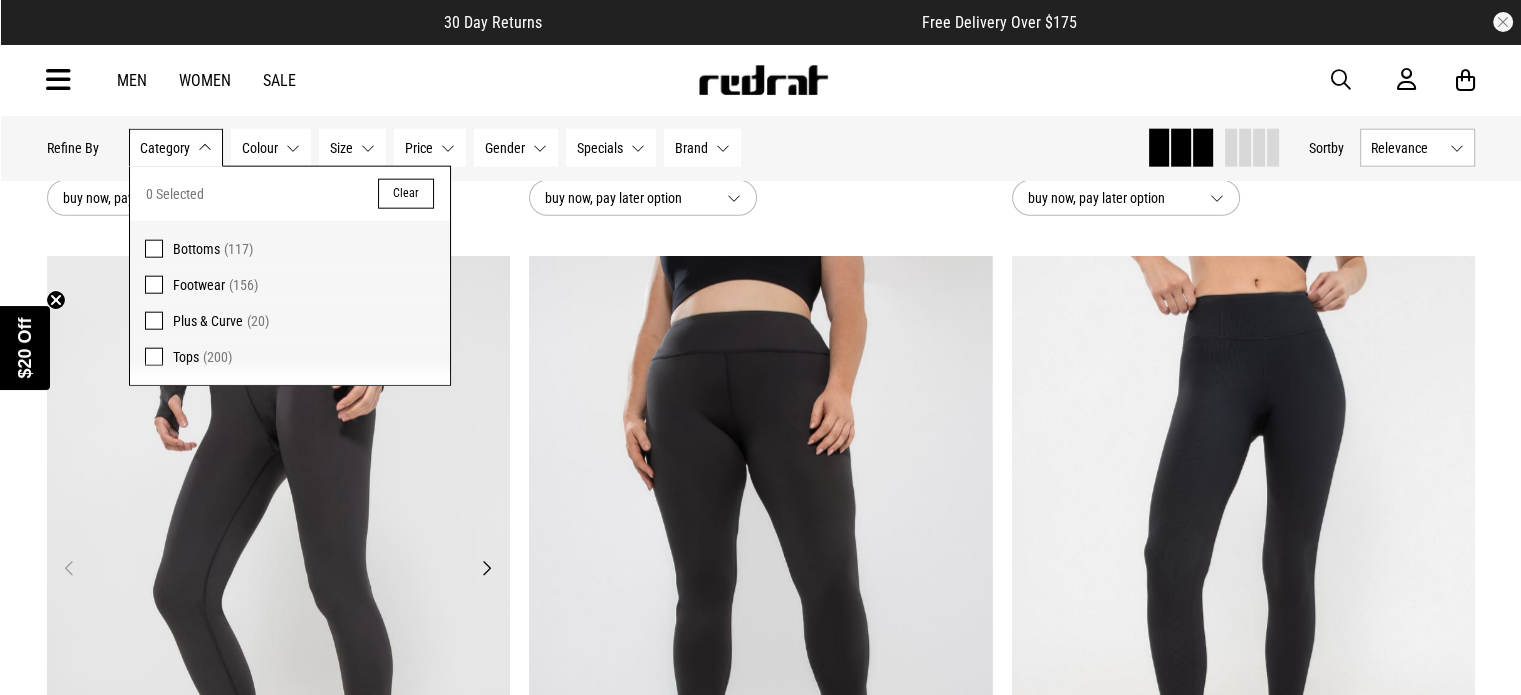 scroll, scrollTop: 4904, scrollLeft: 0, axis: vertical 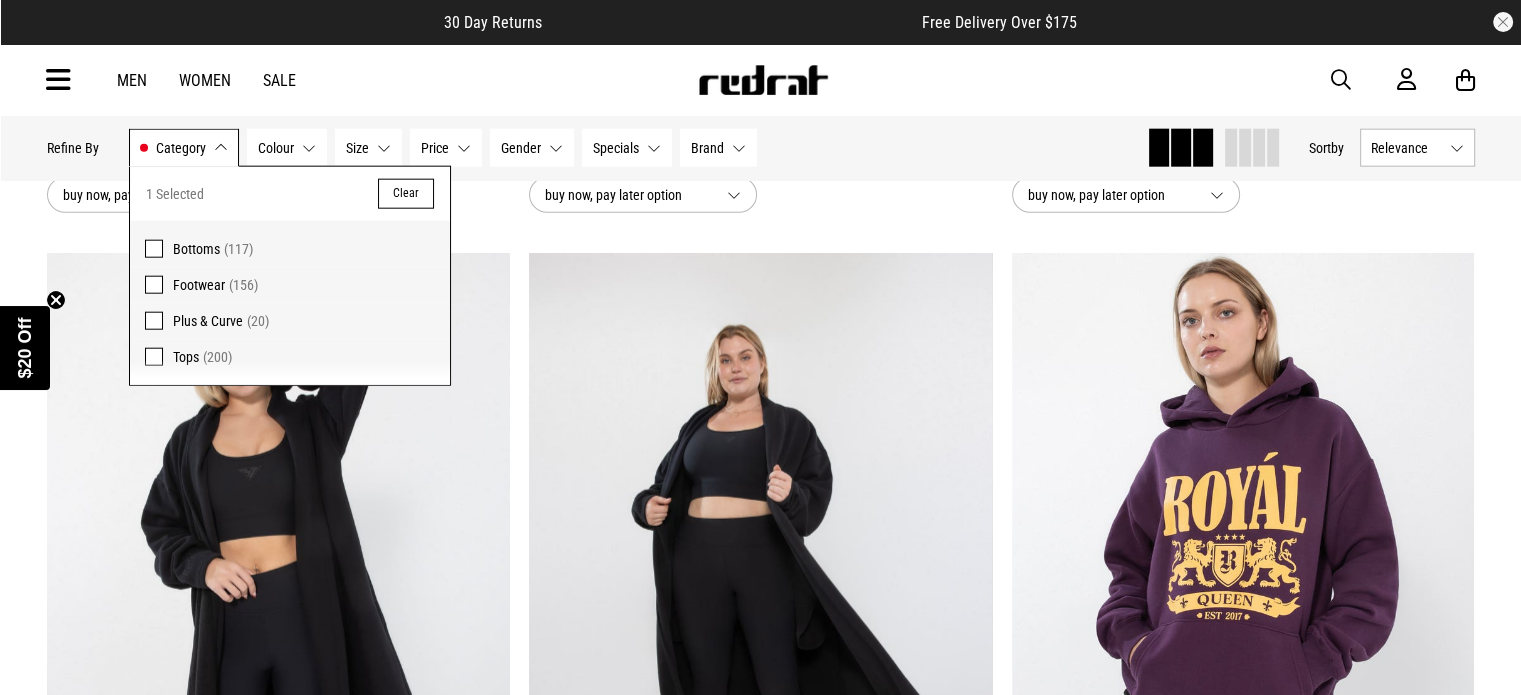 click on "Men   Women   Sale     Sign in     New       Back         Footwear       Back         Mens       Back         Womens       Back         Youth & Kids       Back         Jewellery       Back         Headwear       Back         Accessories       Back         Deals       Back         Sale   UP TO 60% OFF
Shop by Brand
adidas
Converse
New Era
See all brands     Gift Cards   Find a Store   Delivery   Returns & Exchanges   FAQ   Contact Us
Payment Options Only at Red Rat
Let's keep in touch
Back" at bounding box center (761, 80) 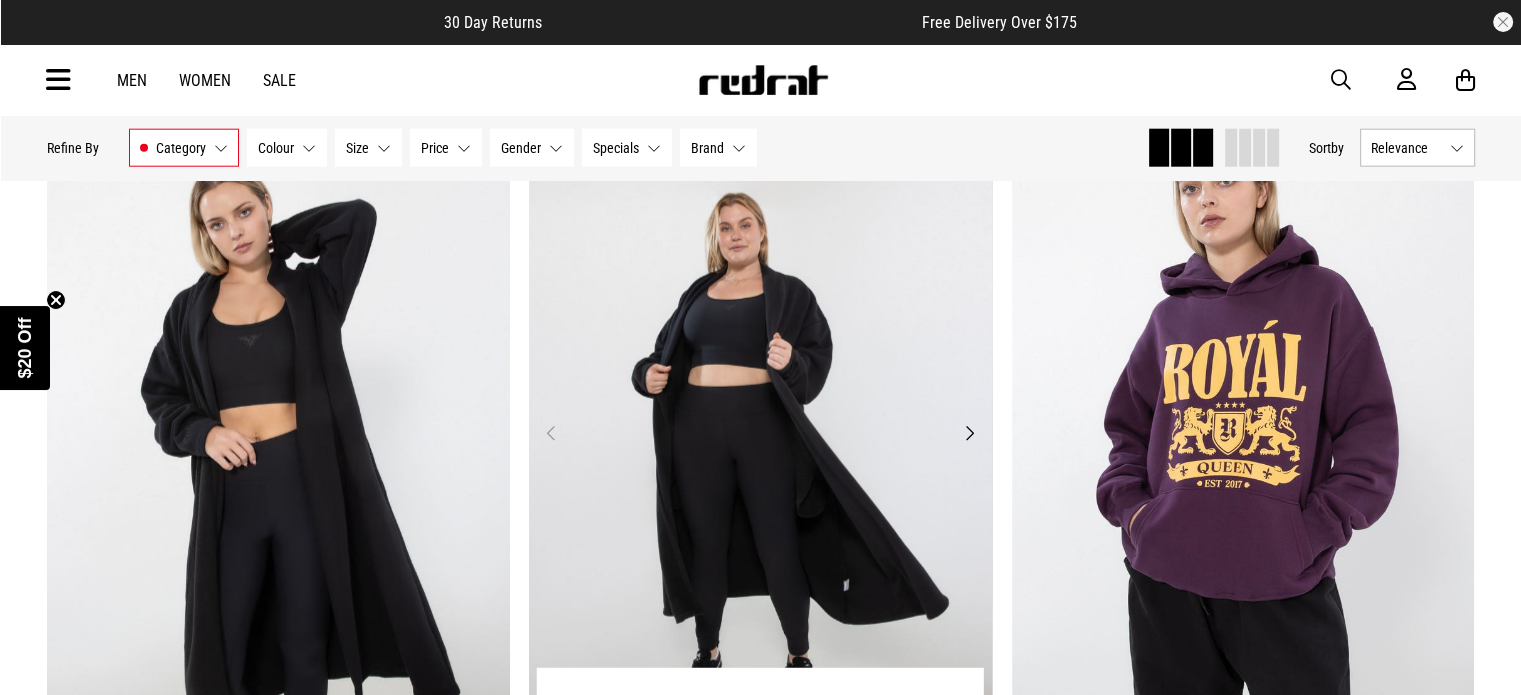 scroll, scrollTop: 5304, scrollLeft: 0, axis: vertical 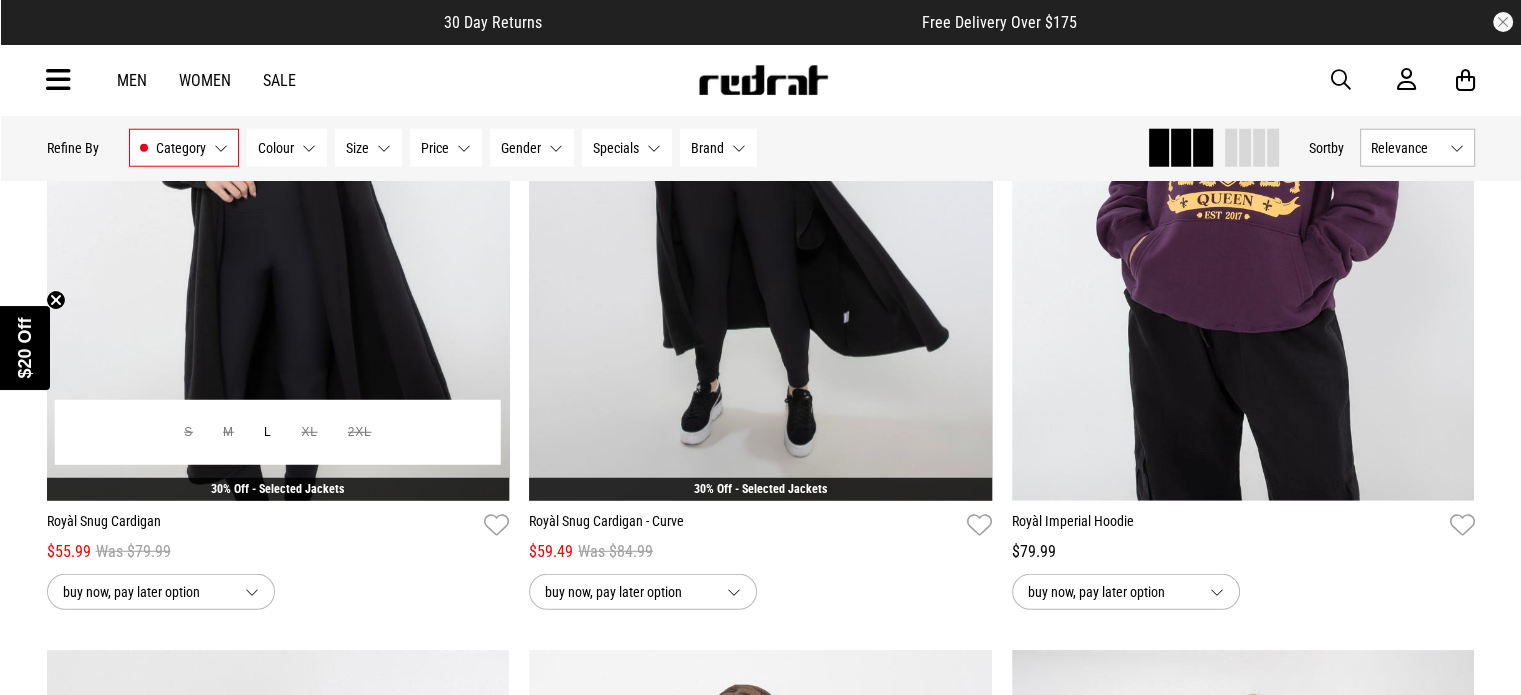 click at bounding box center (278, 177) 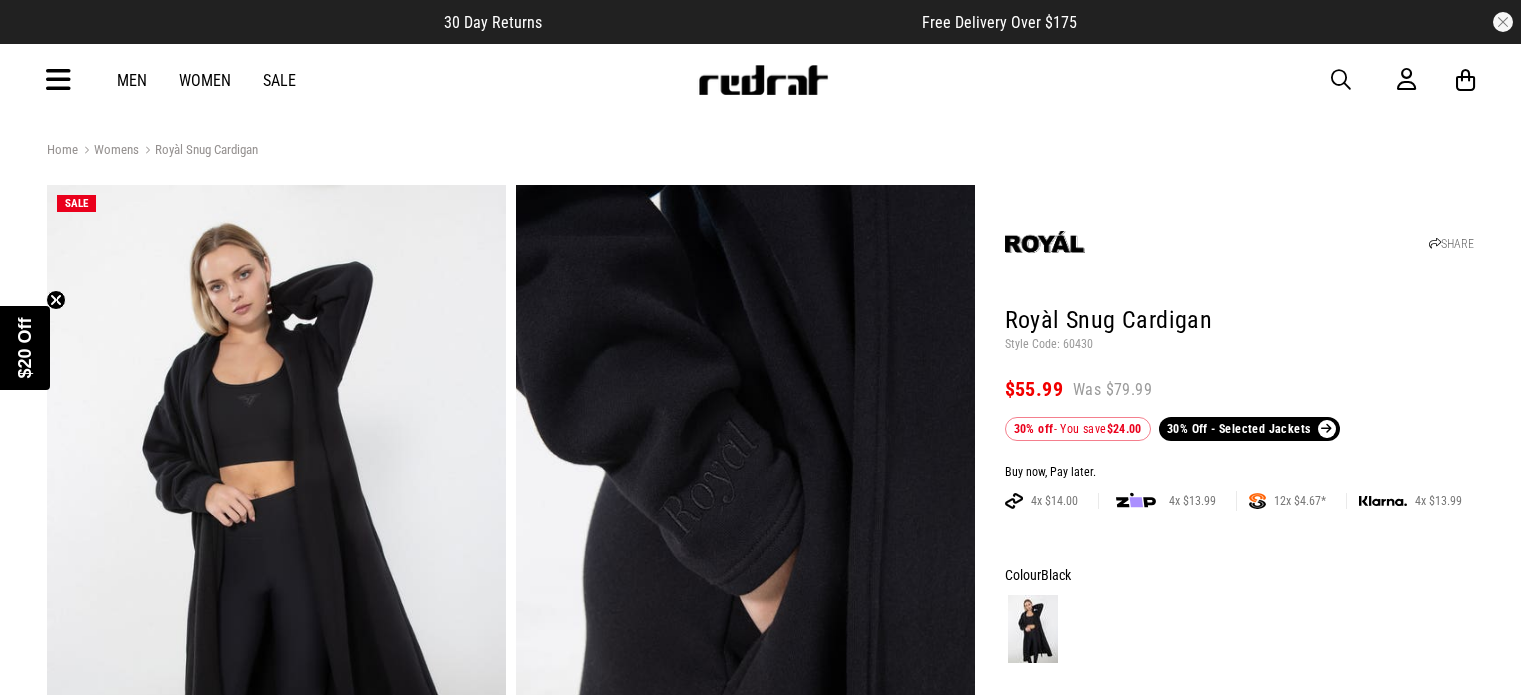 scroll, scrollTop: 0, scrollLeft: 0, axis: both 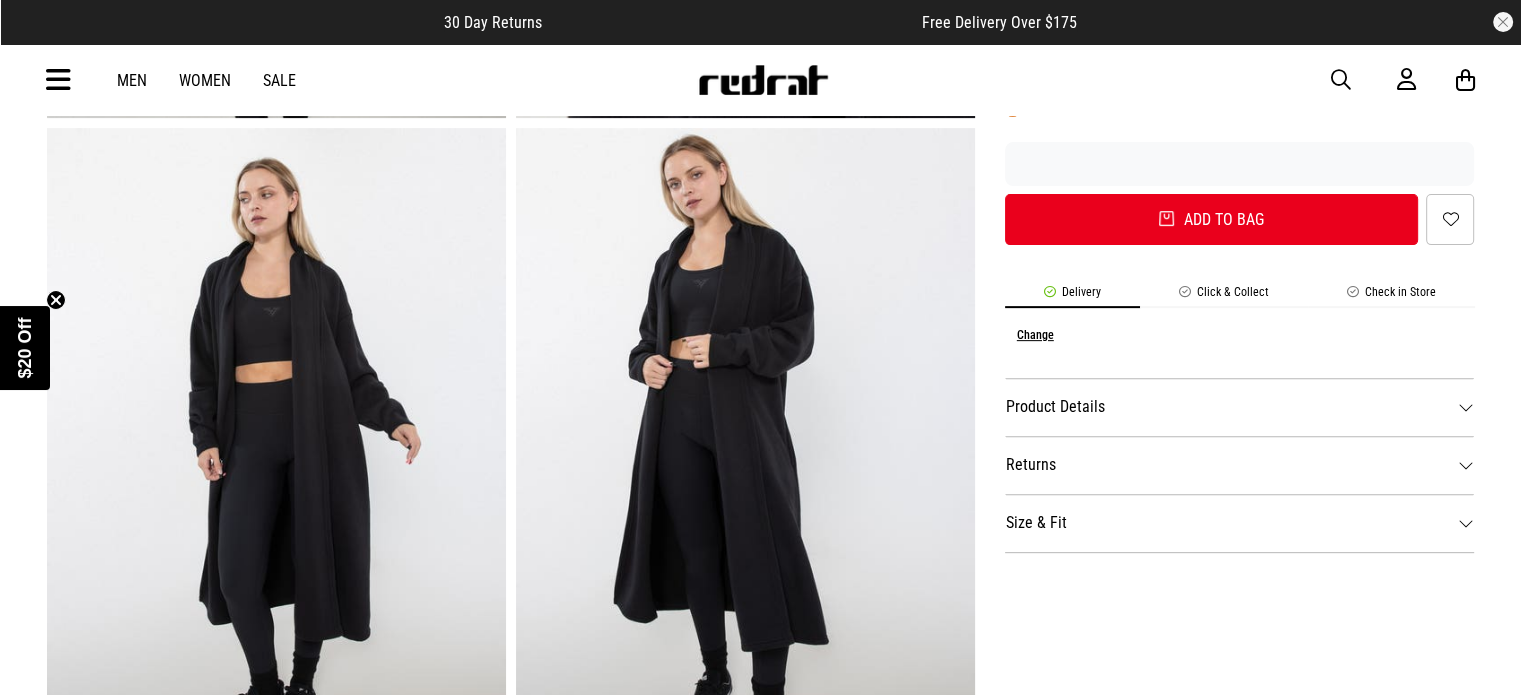click at bounding box center [276, 444] 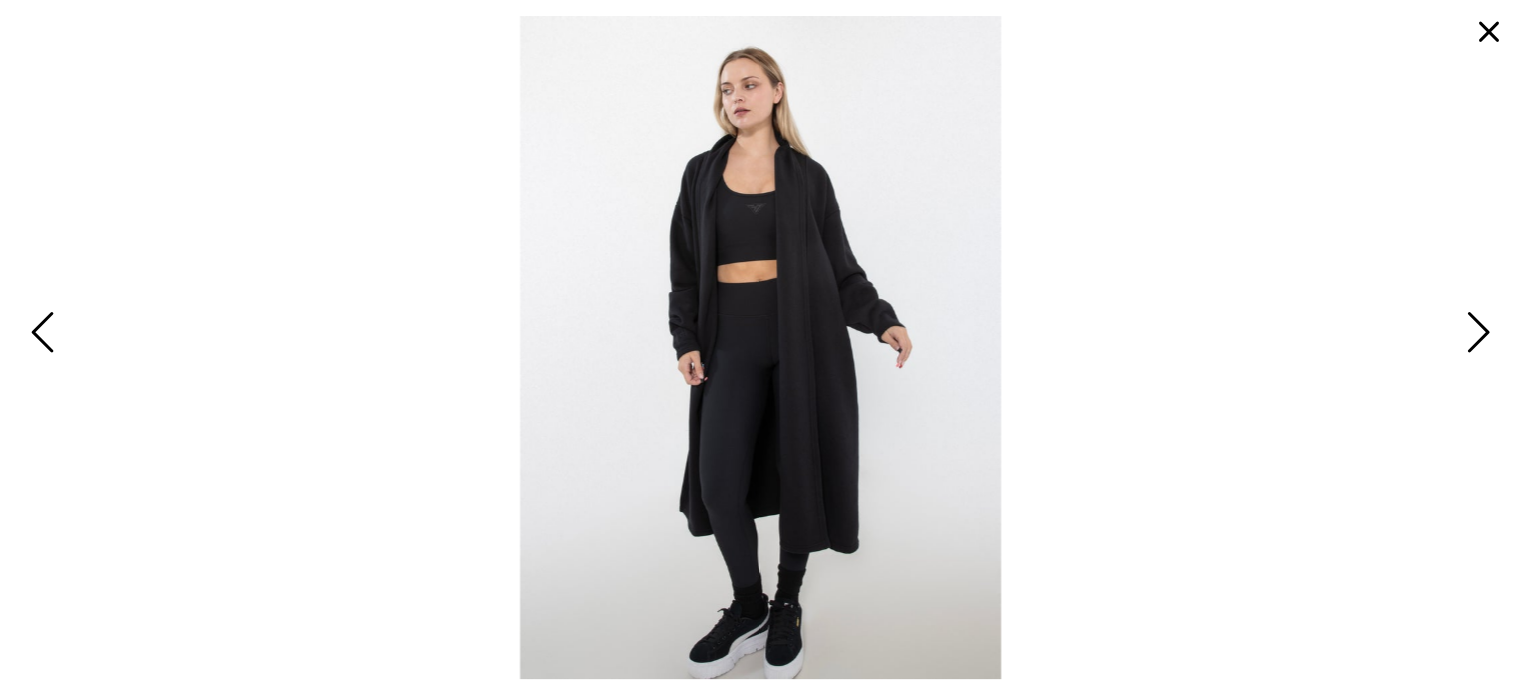 click at bounding box center [1475, 334] 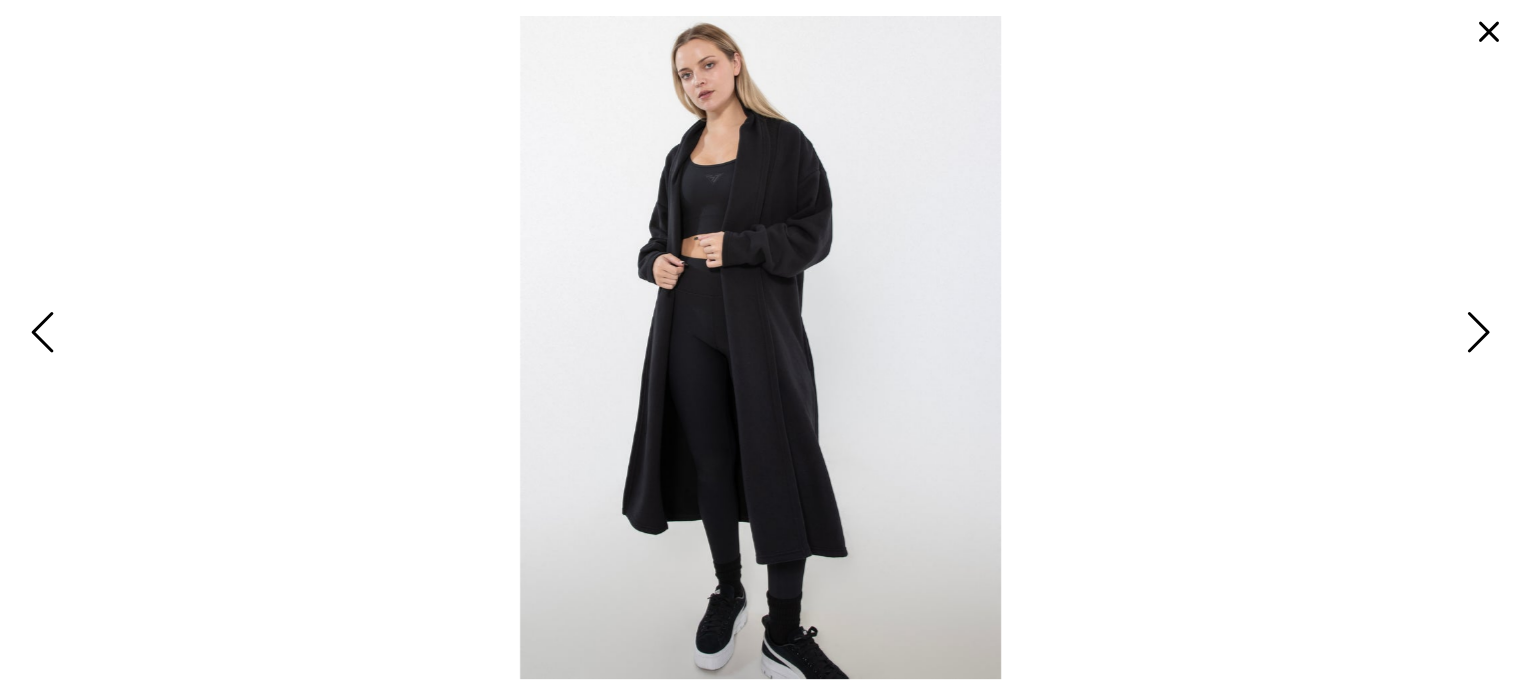 click at bounding box center (1475, 334) 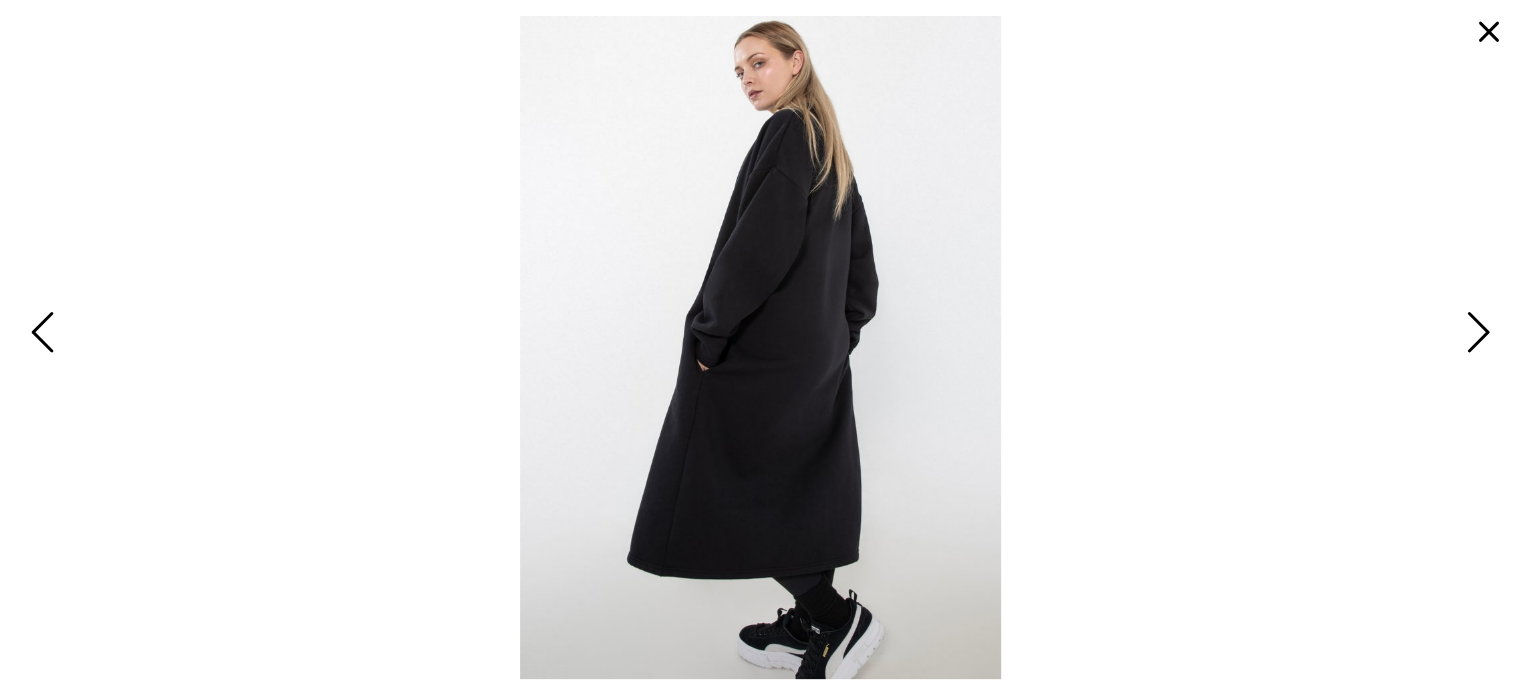 click at bounding box center (1475, 334) 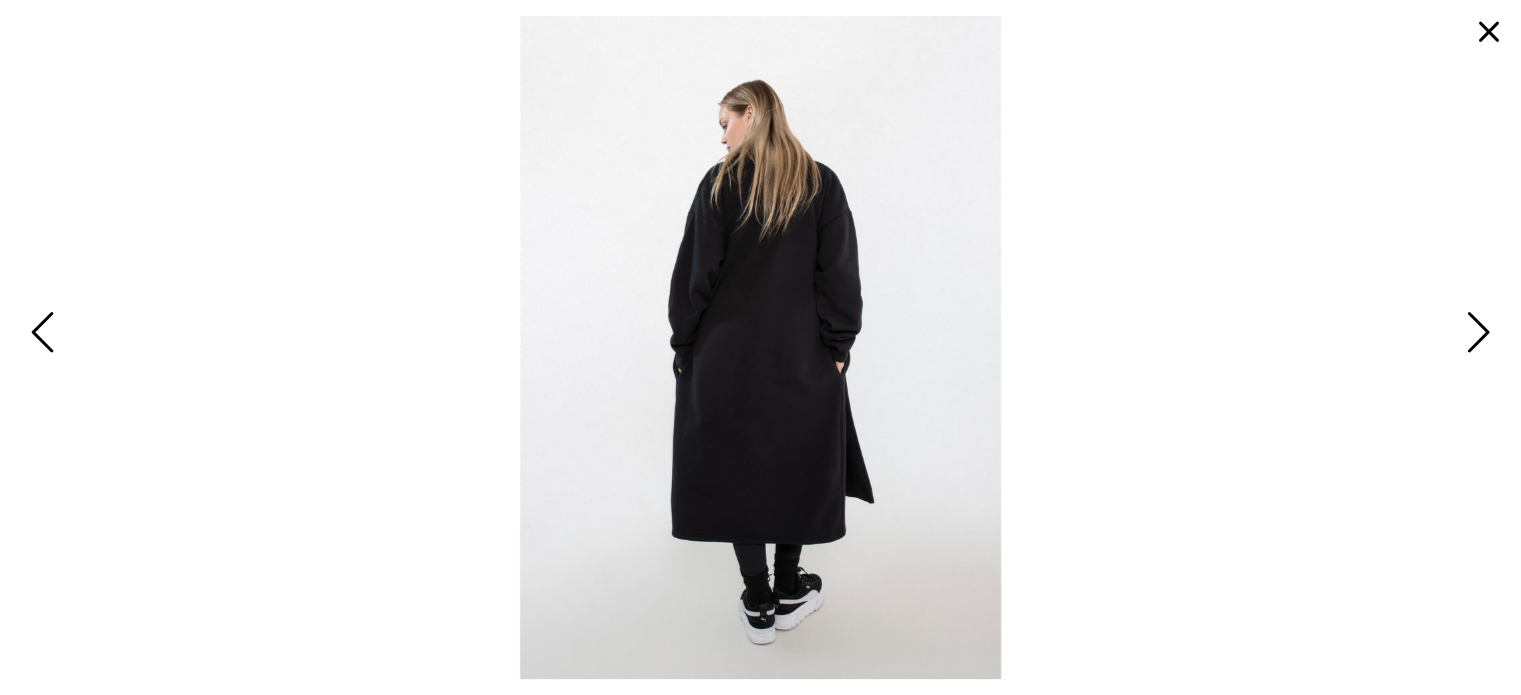 click at bounding box center [1475, 334] 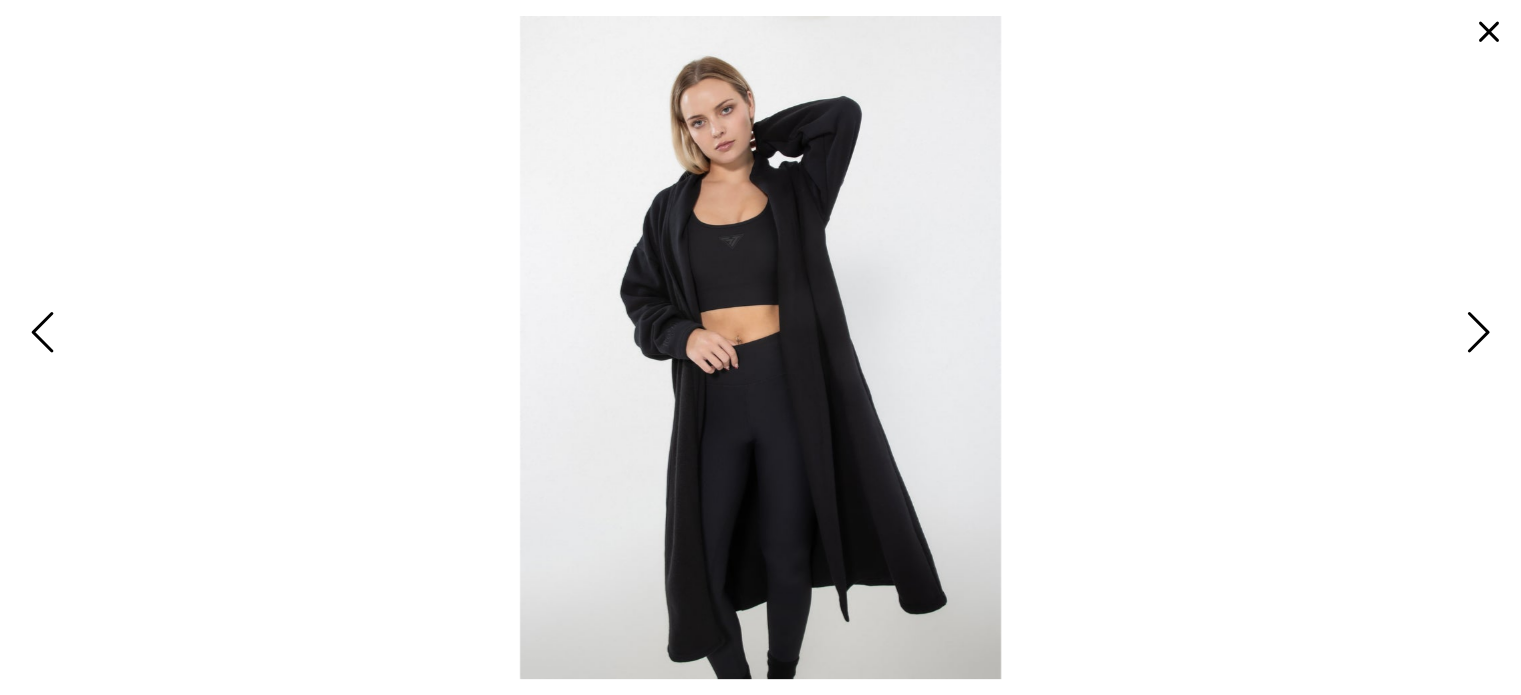click at bounding box center [1475, 334] 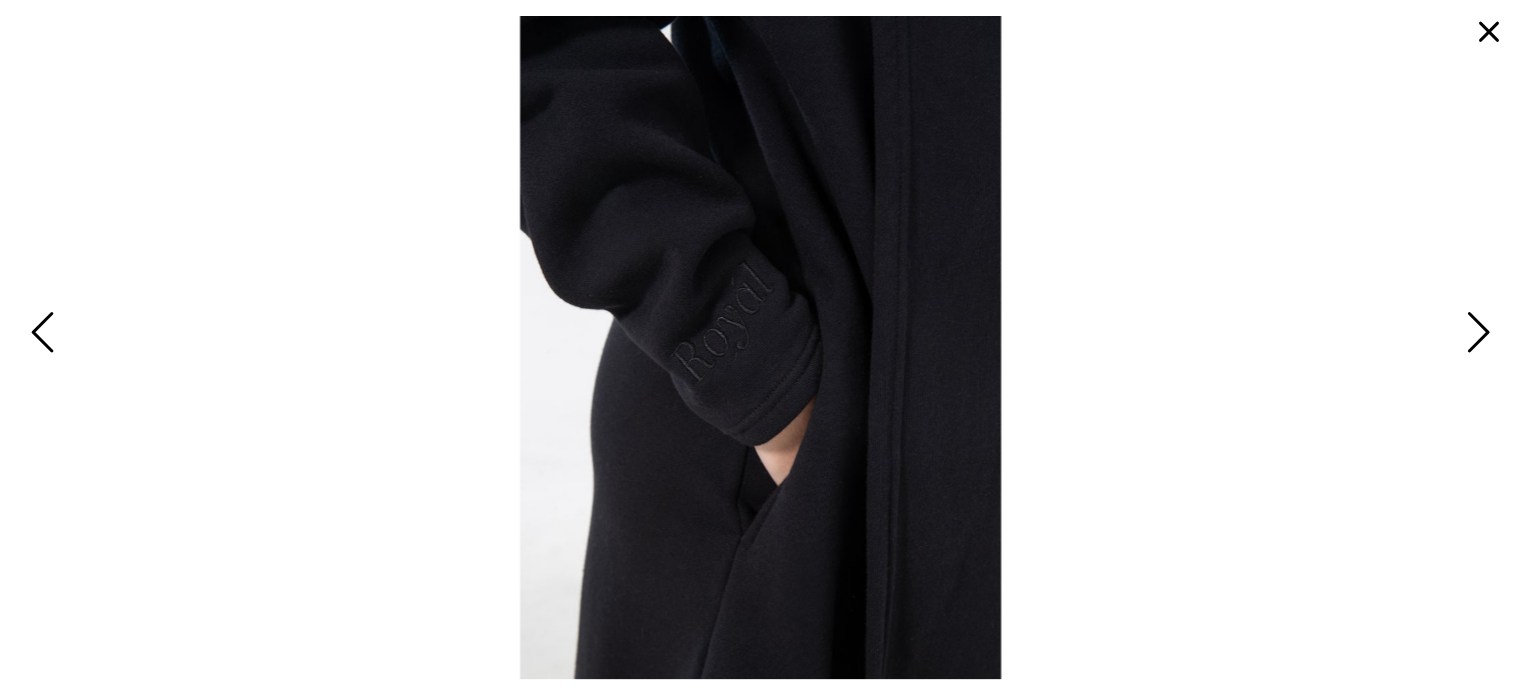 click at bounding box center [1489, 32] 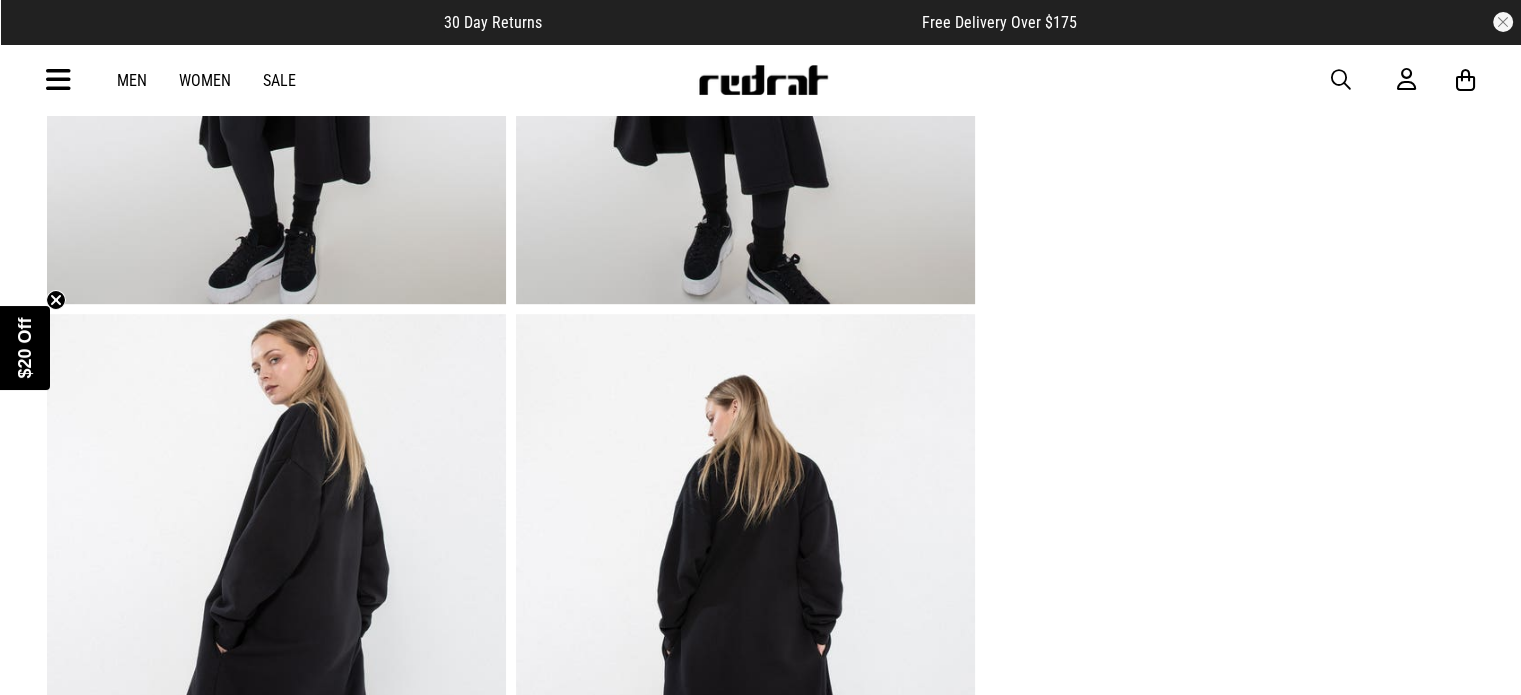 scroll, scrollTop: 1500, scrollLeft: 0, axis: vertical 